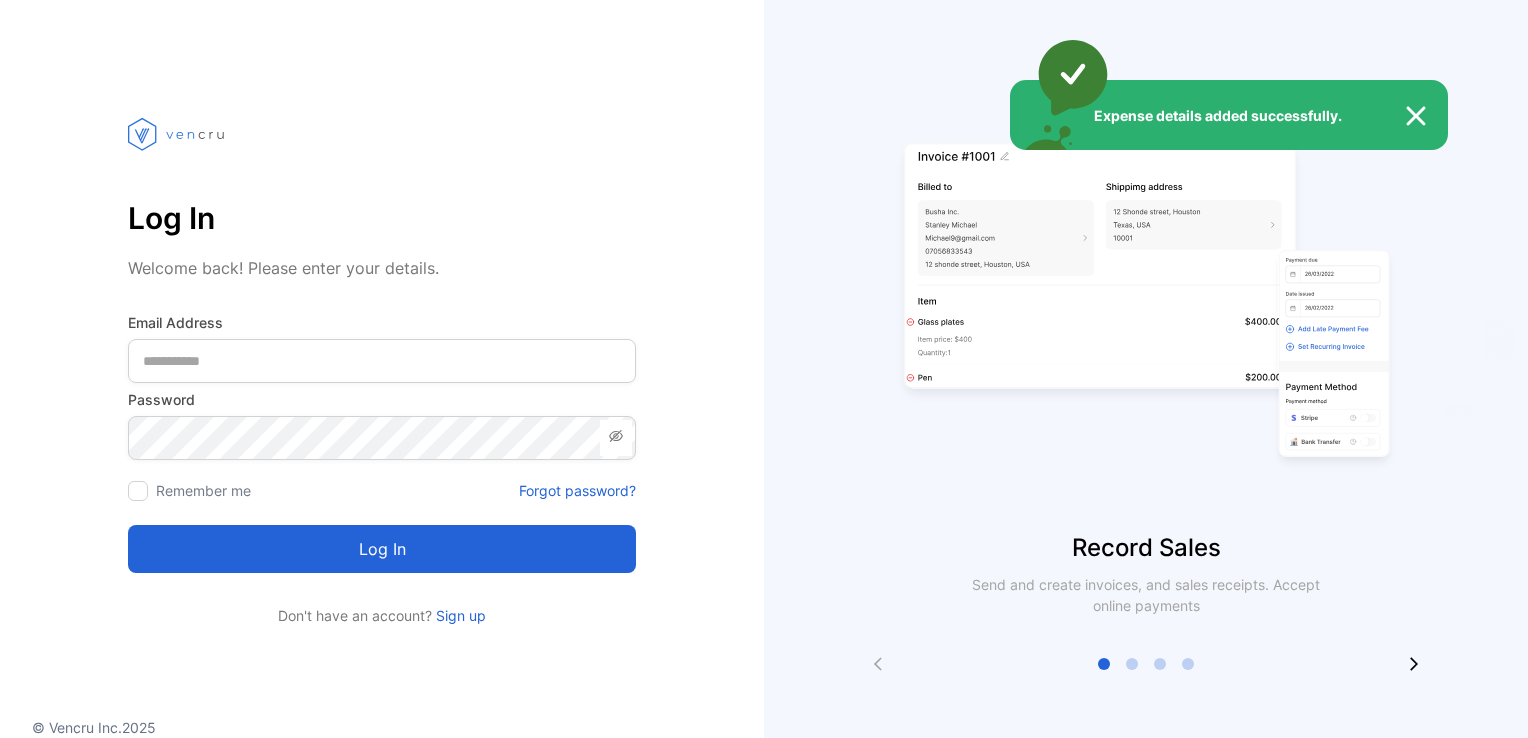 scroll, scrollTop: 0, scrollLeft: 0, axis: both 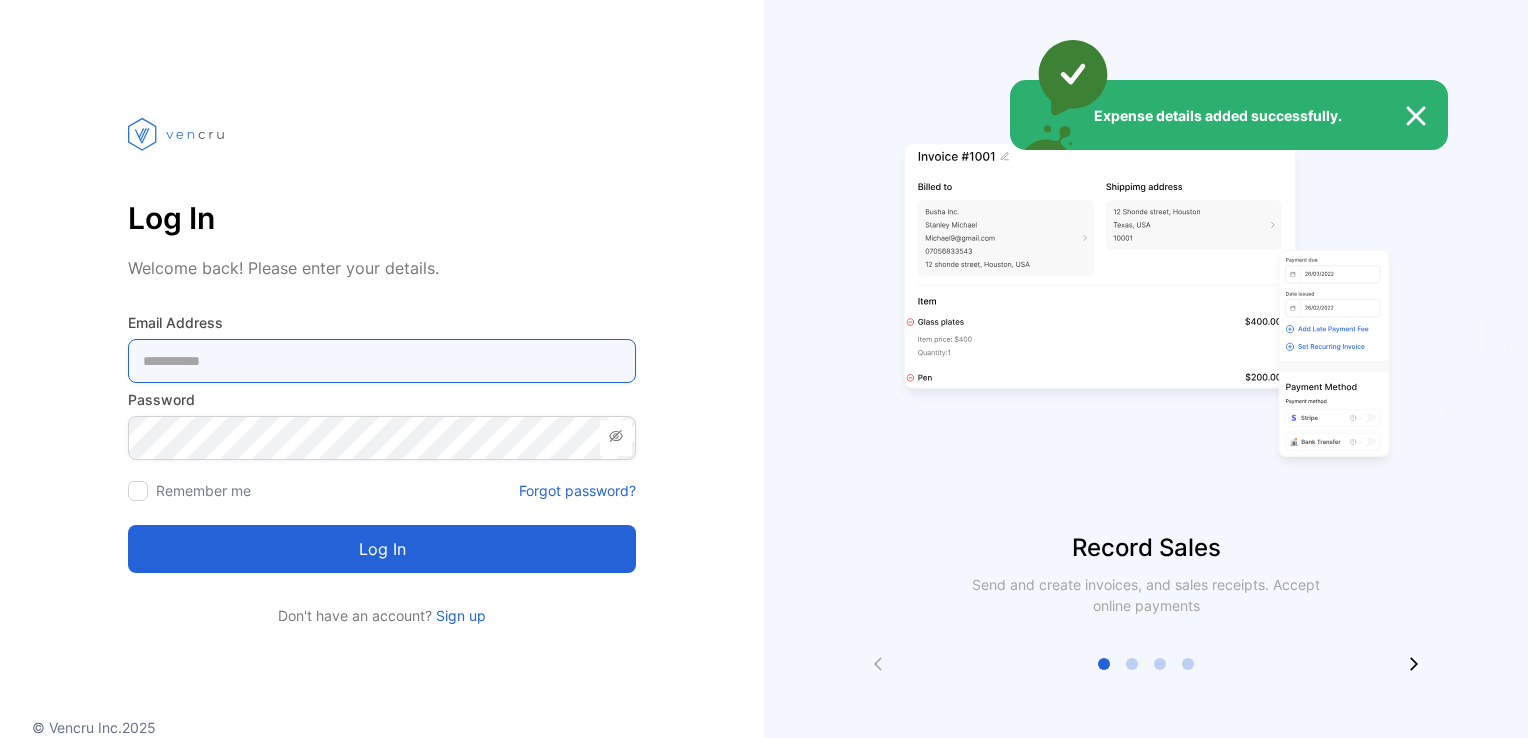 type on "**********" 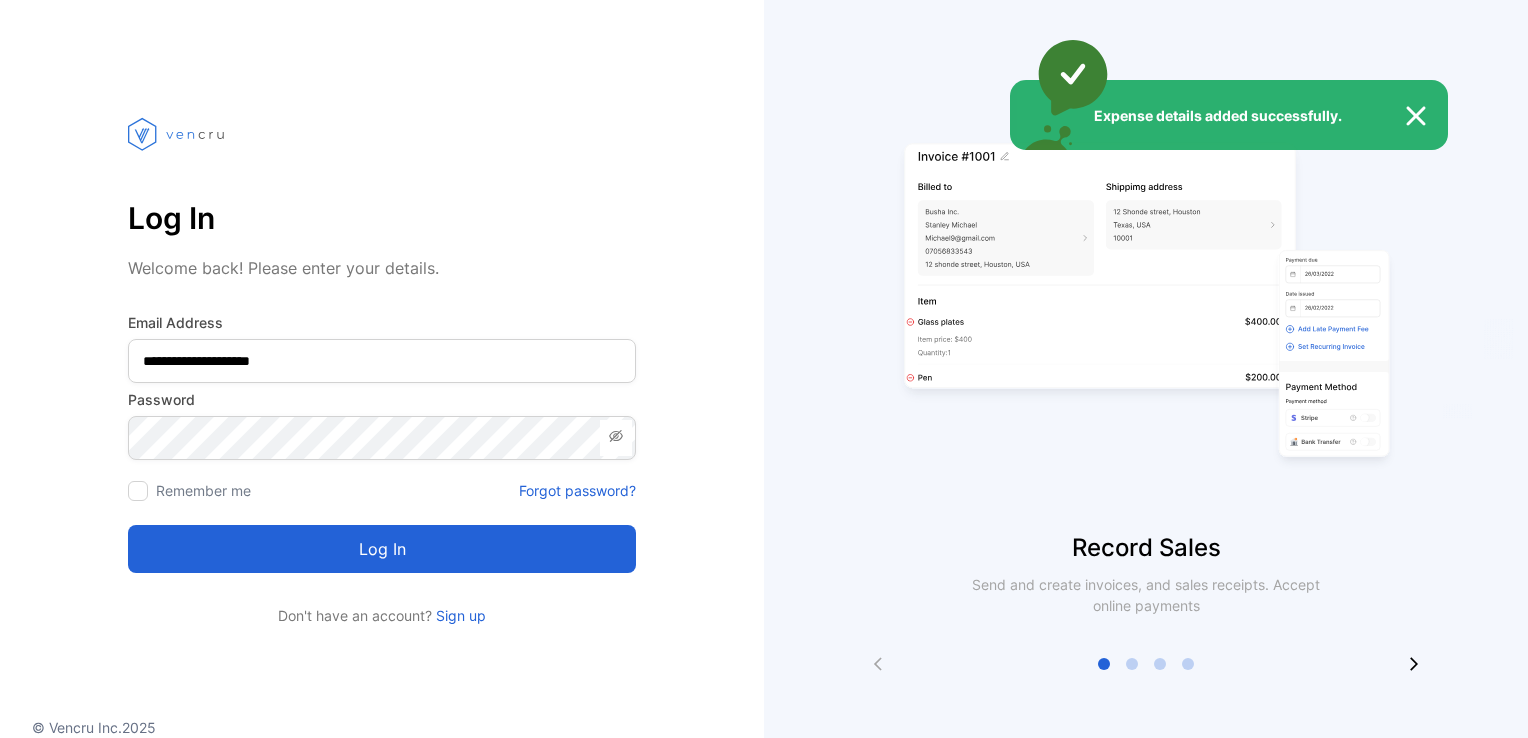 click on "Expense details added successfully." at bounding box center (764, 369) 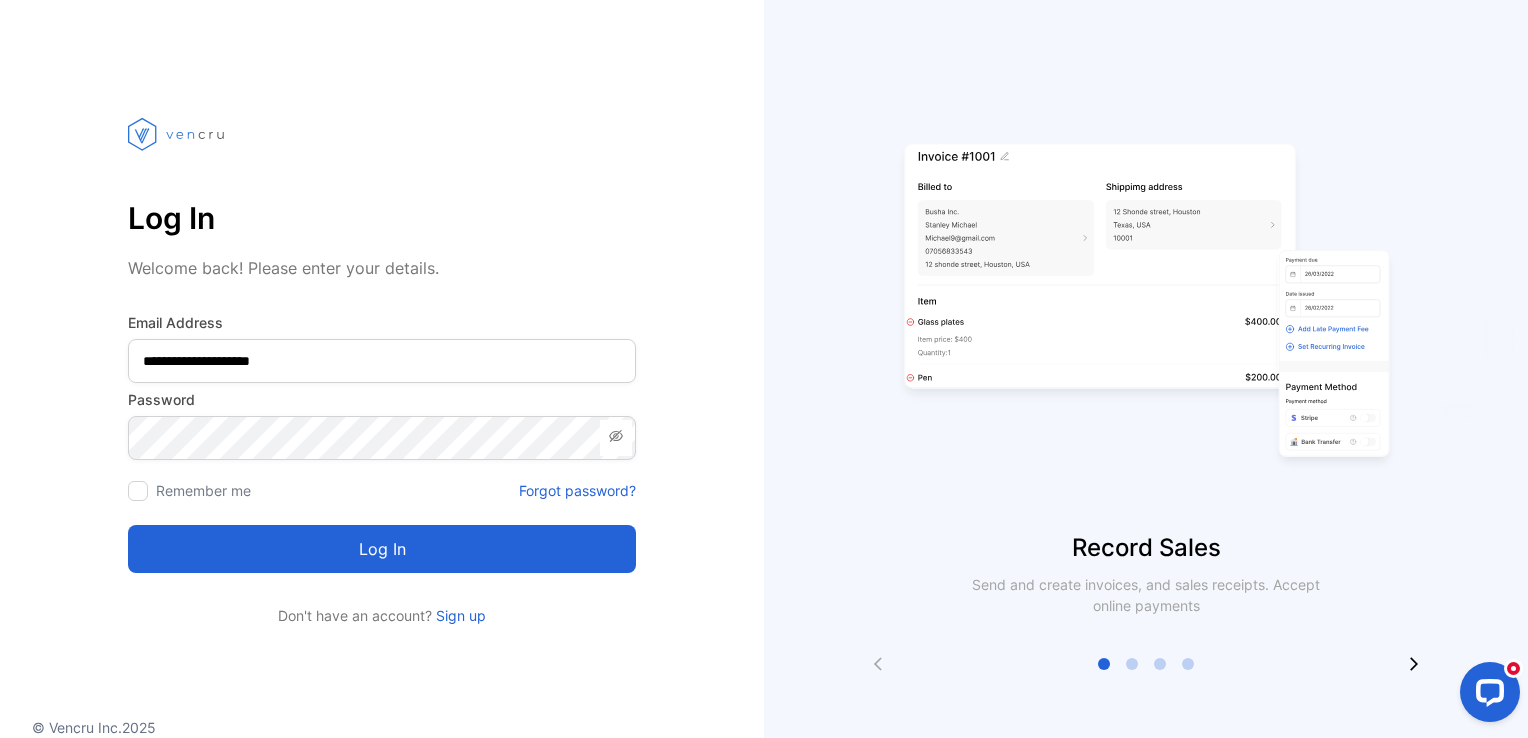 scroll, scrollTop: 0, scrollLeft: 0, axis: both 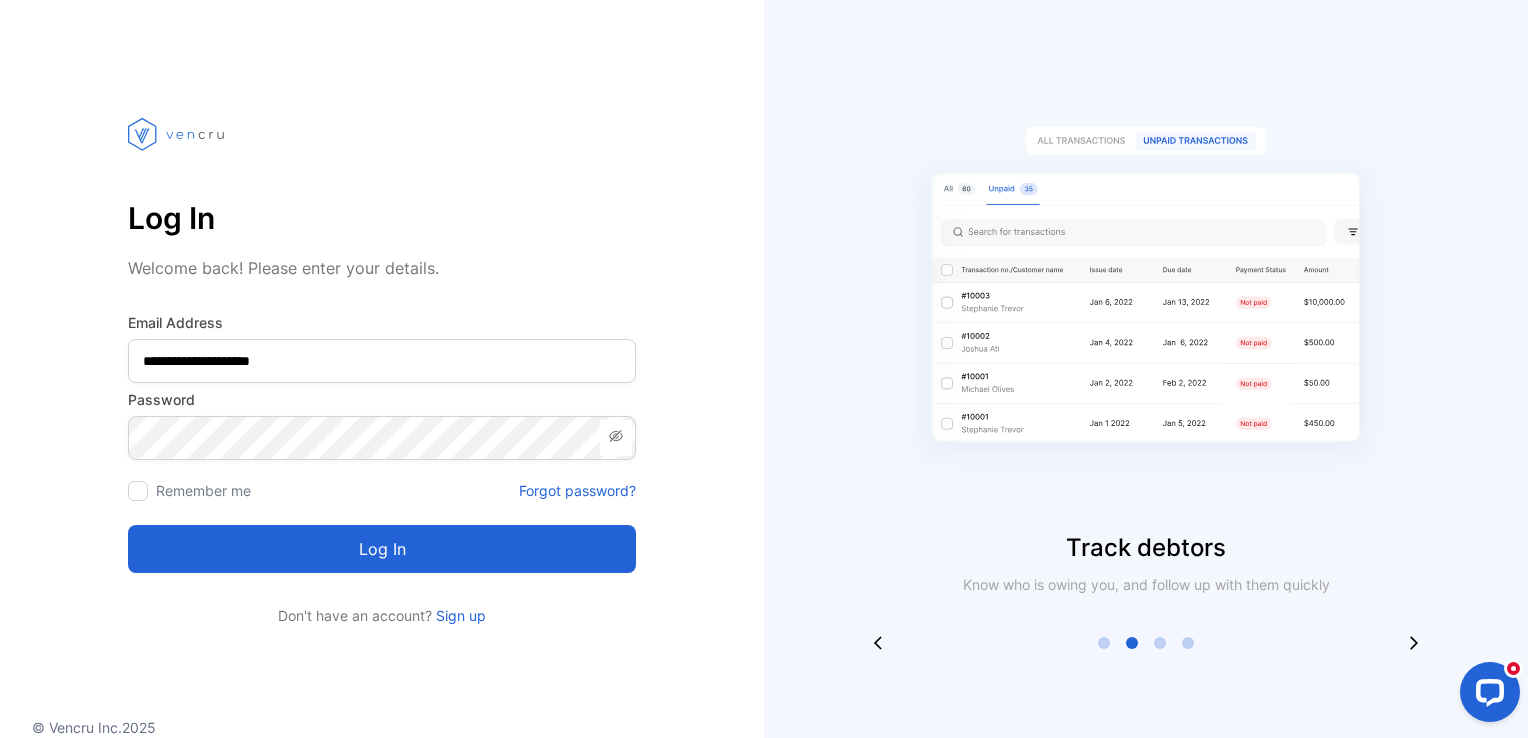 click on "Log in" at bounding box center [382, 549] 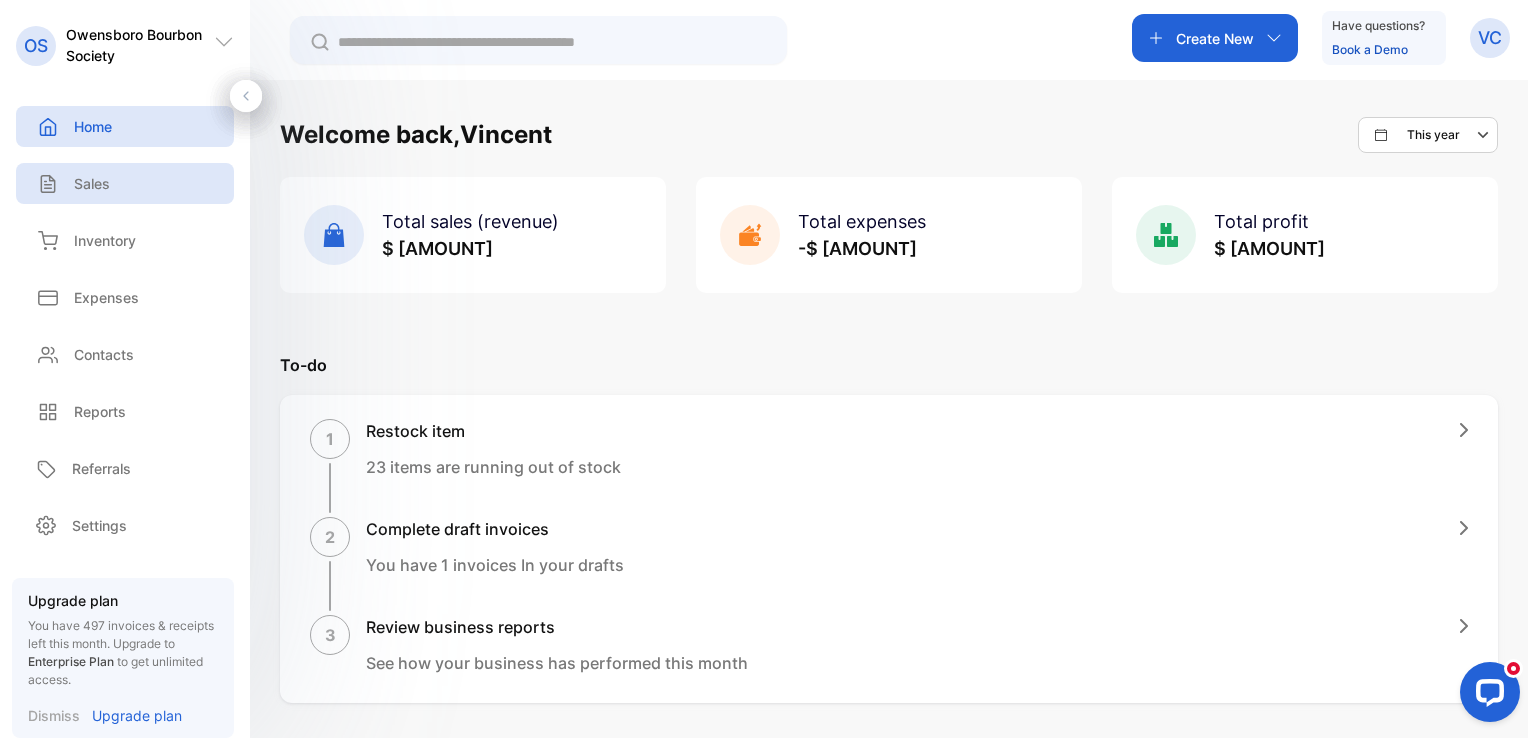 click on "Sales" at bounding box center (92, 183) 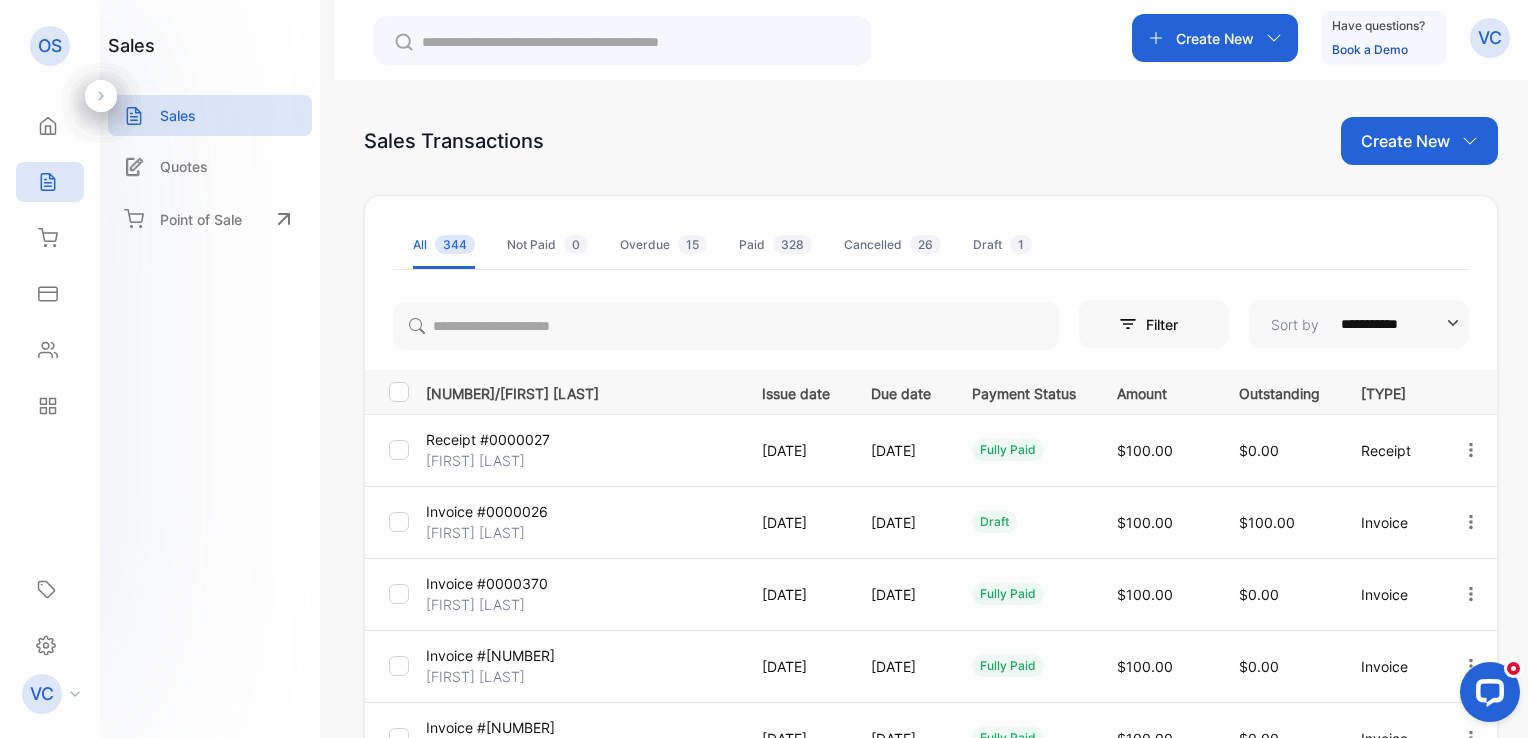 click on "Create New" at bounding box center [1405, 141] 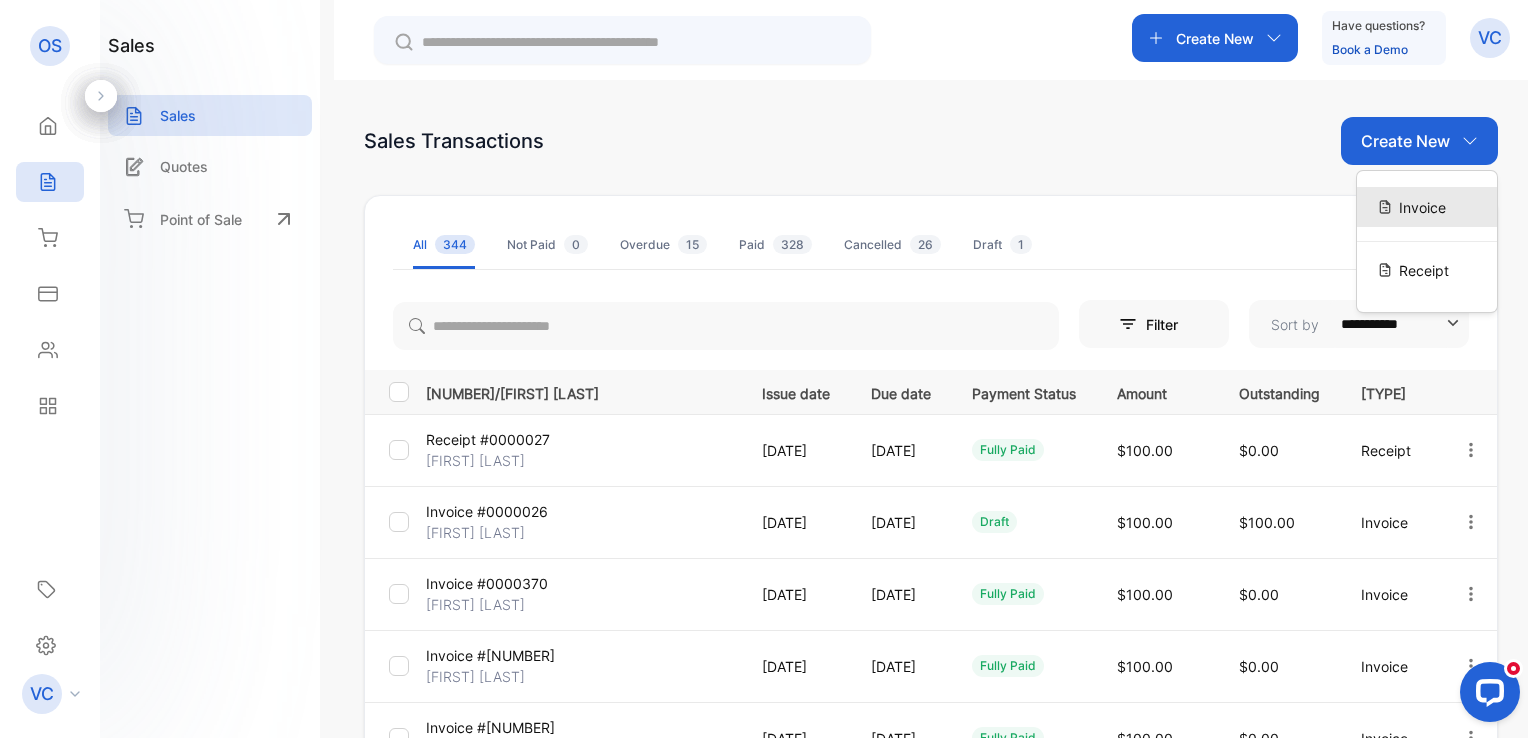 click on "Invoice" at bounding box center [1422, 207] 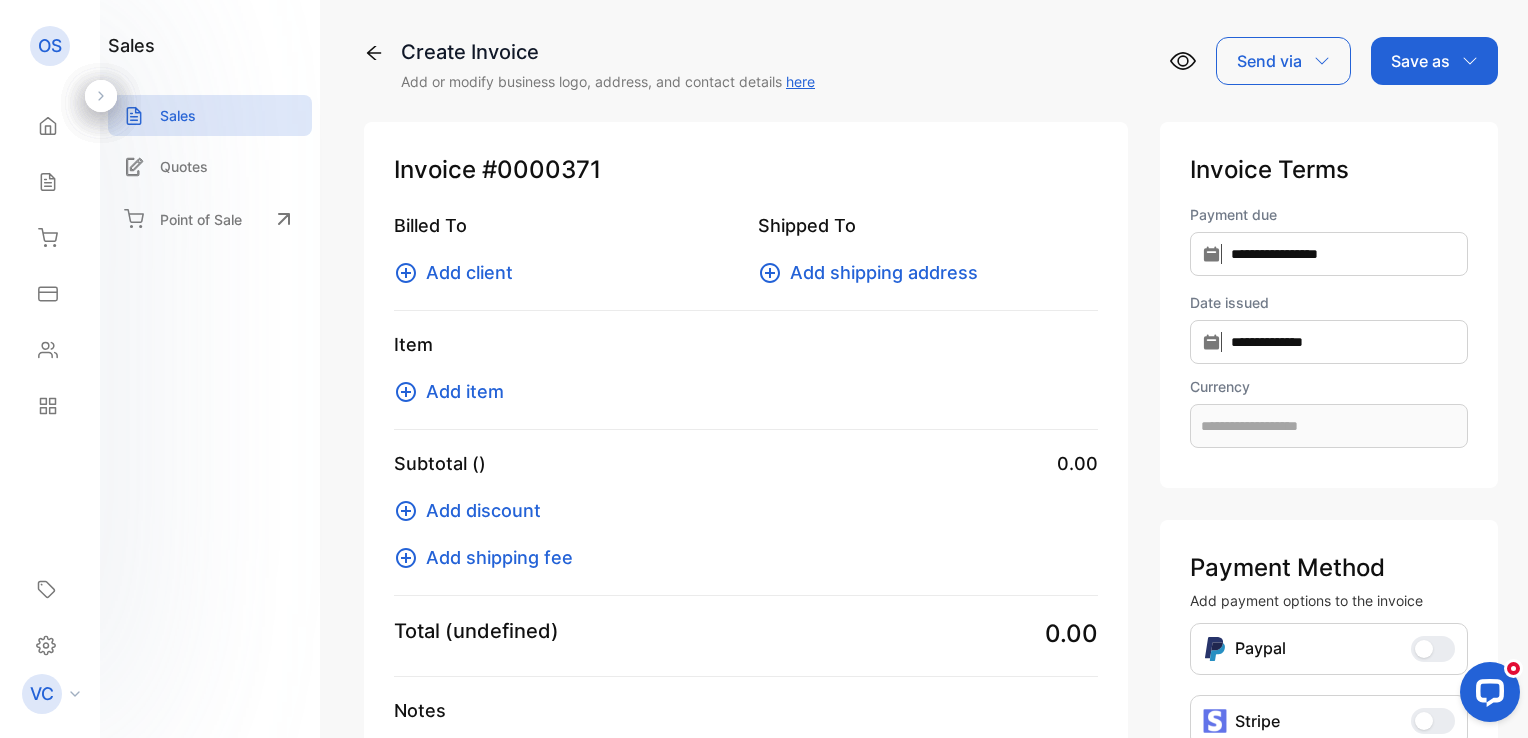 type on "**********" 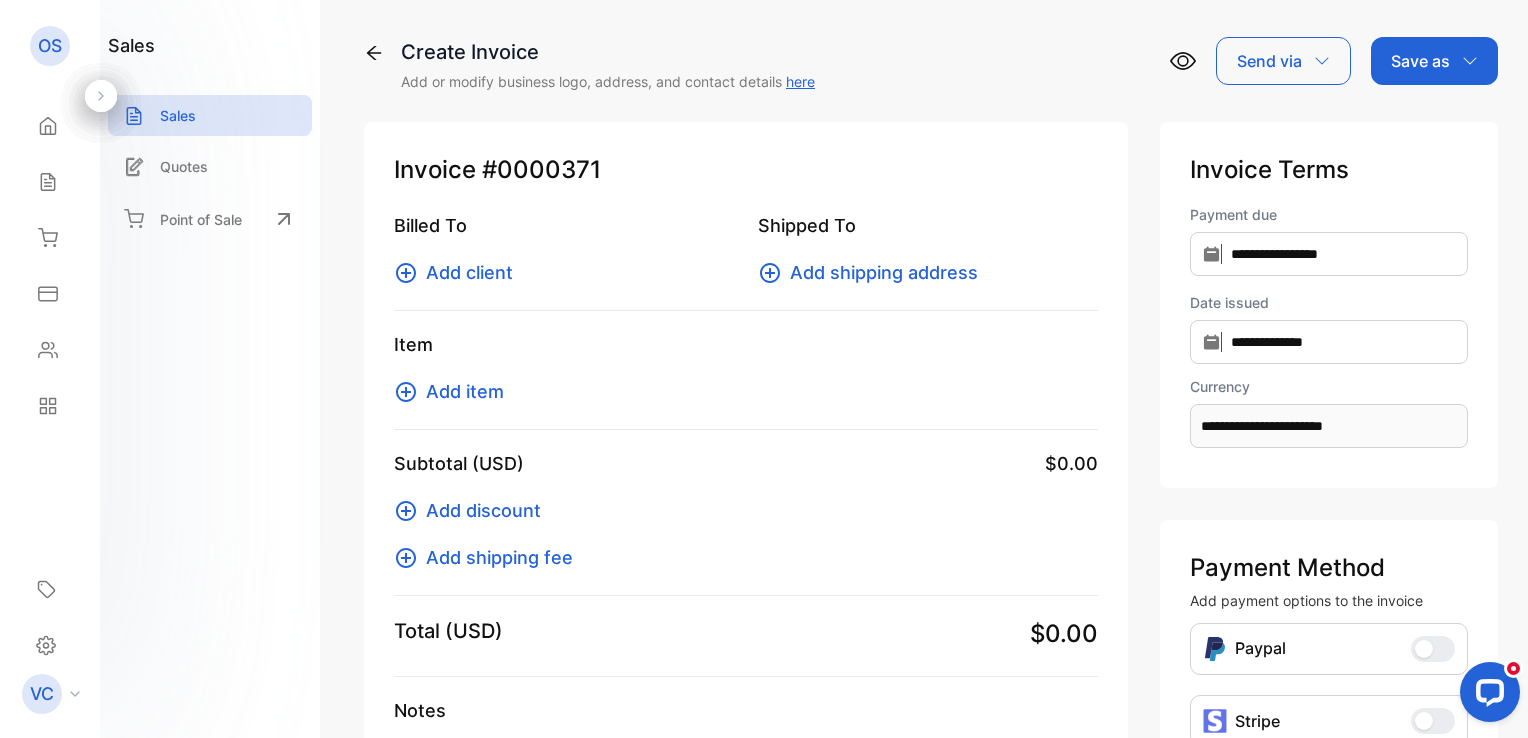 click on "Add client" at bounding box center [469, 272] 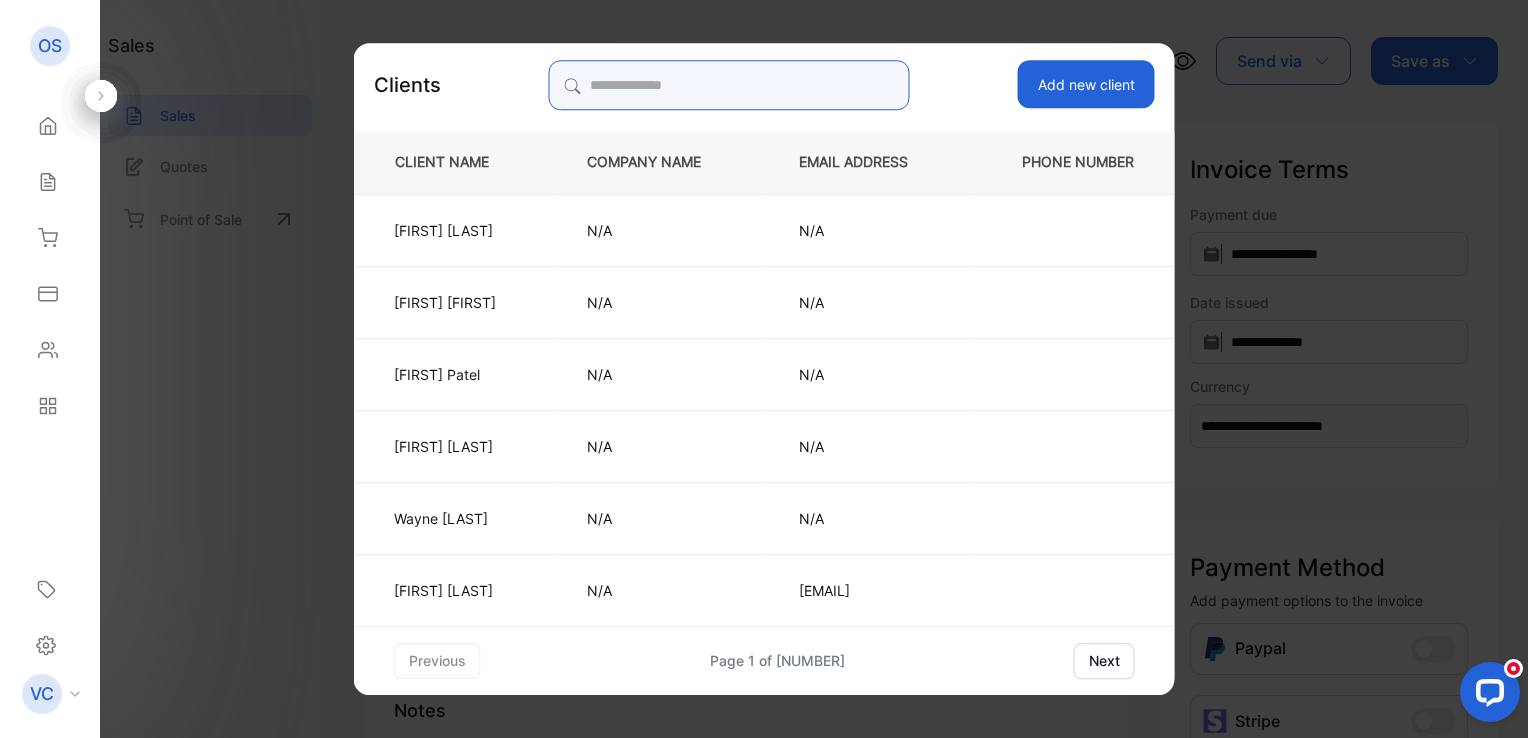 click at bounding box center [729, 85] 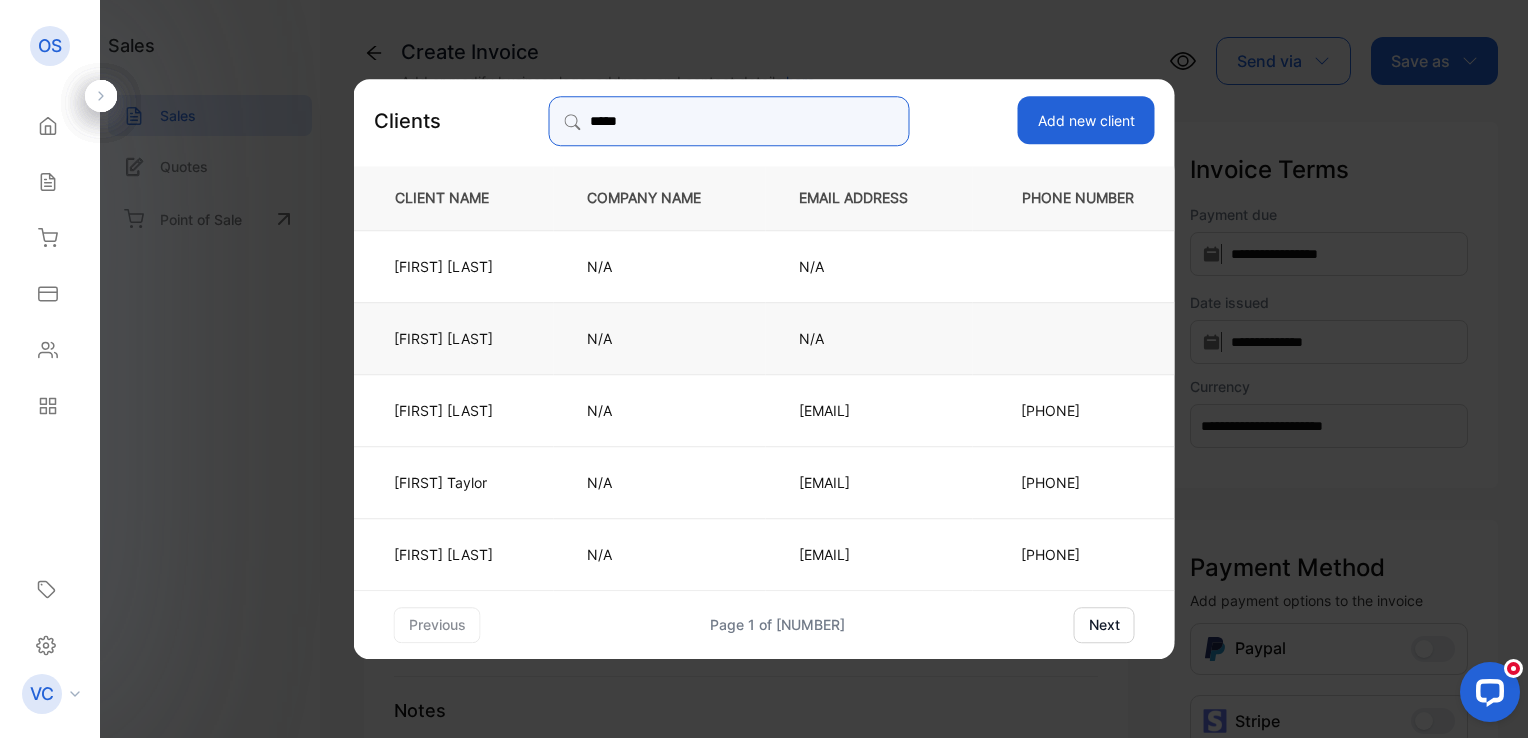 type on "*****" 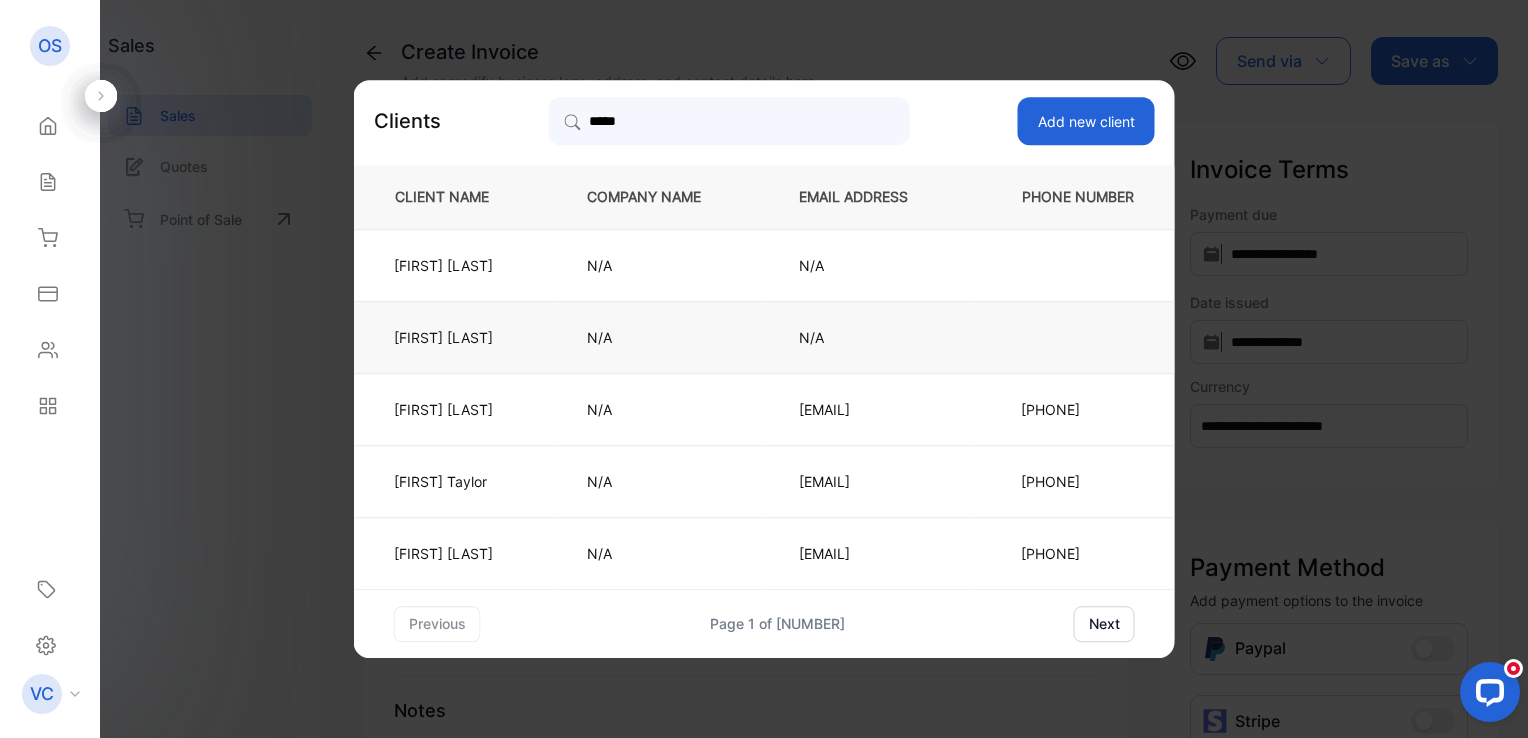 click on "N/A" at bounding box center (660, 337) 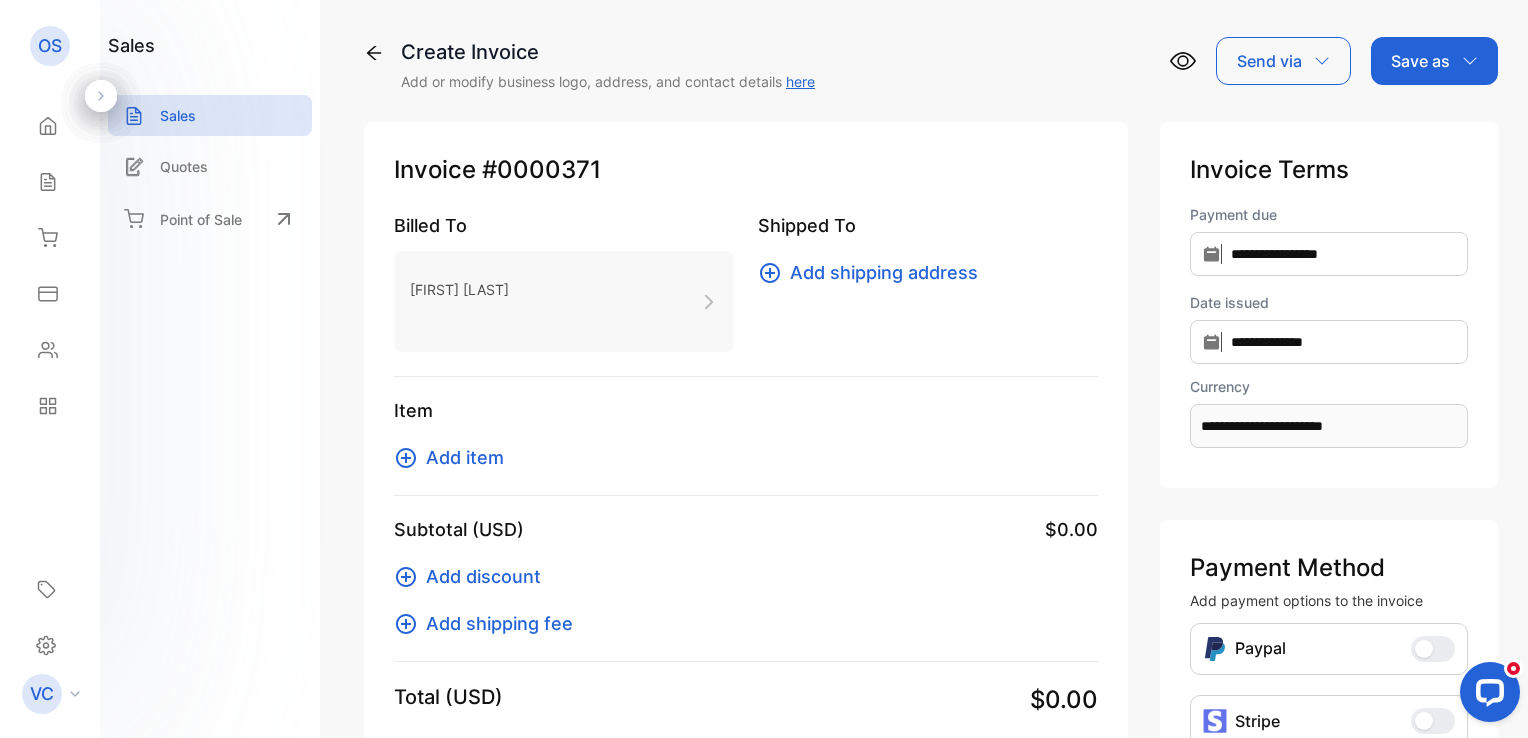 click on "Add item" at bounding box center [465, 457] 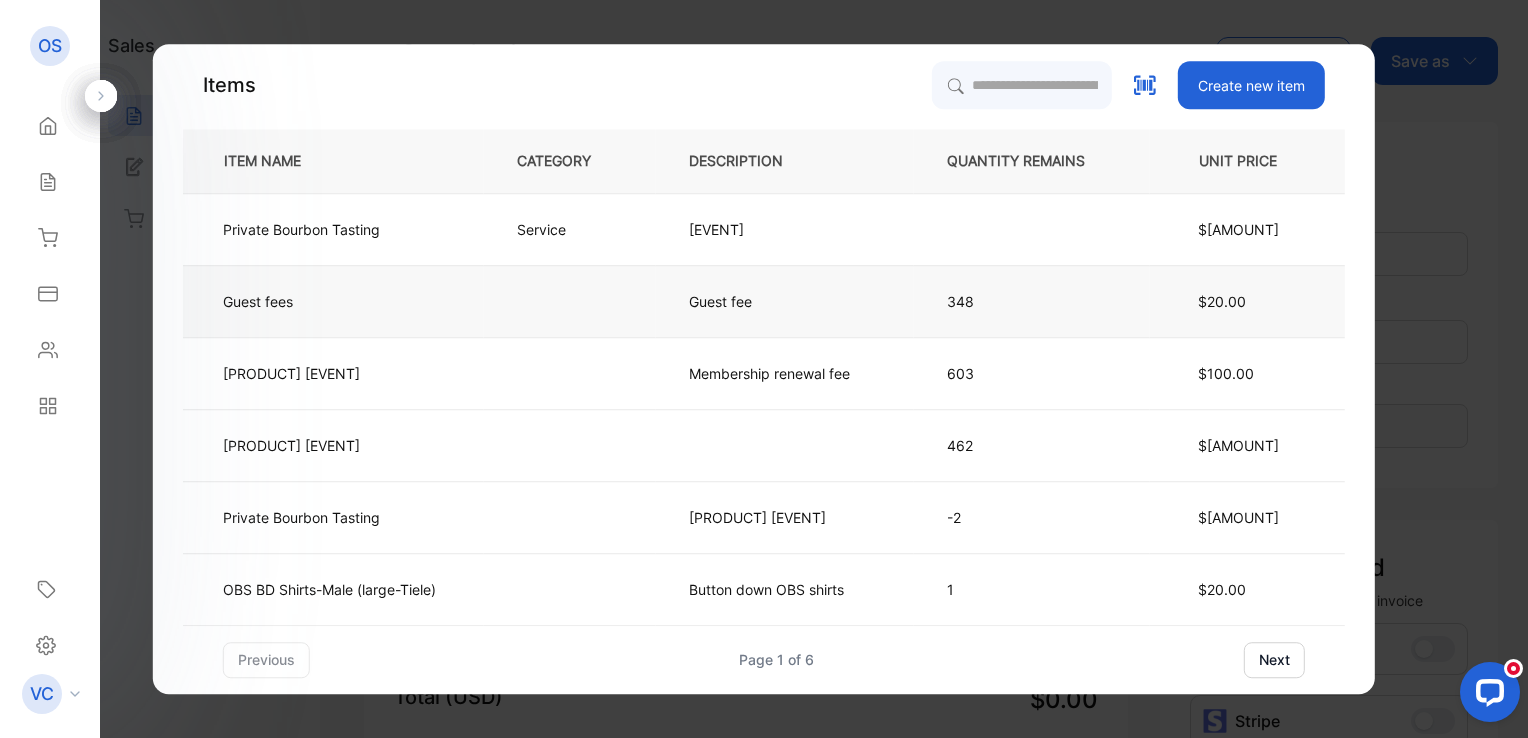 click on "Guest fee" at bounding box center (726, 301) 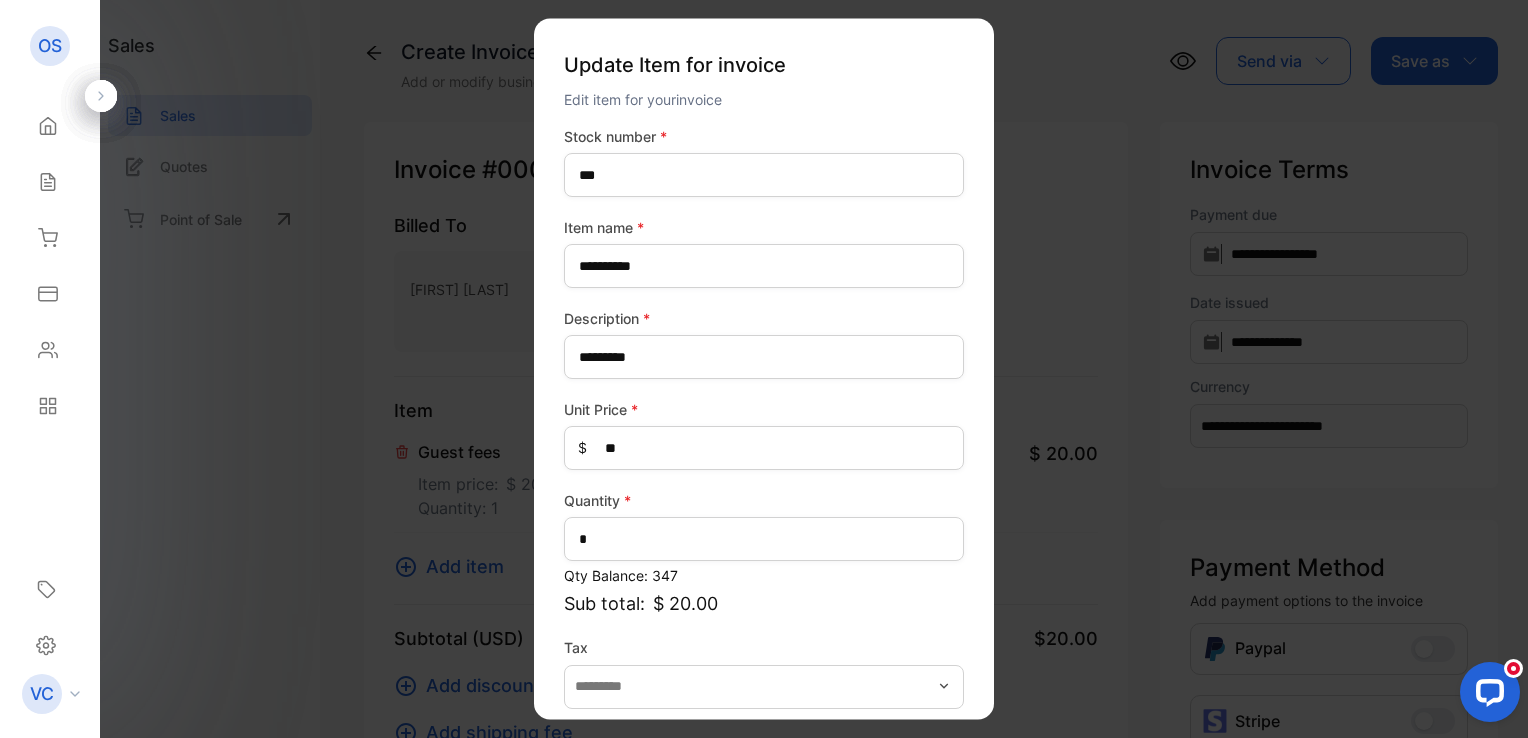 scroll, scrollTop: 88, scrollLeft: 0, axis: vertical 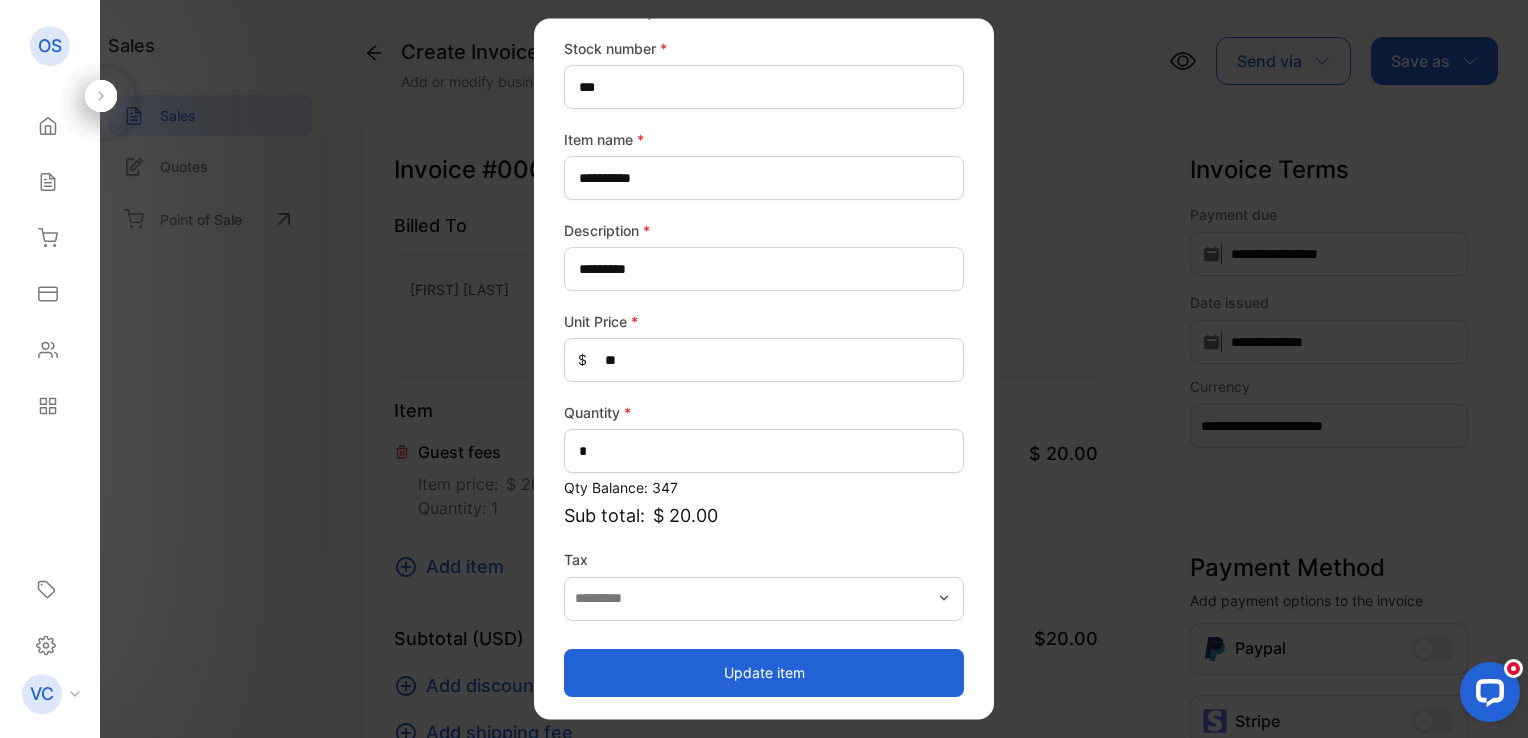 click on "Update item" at bounding box center [764, 673] 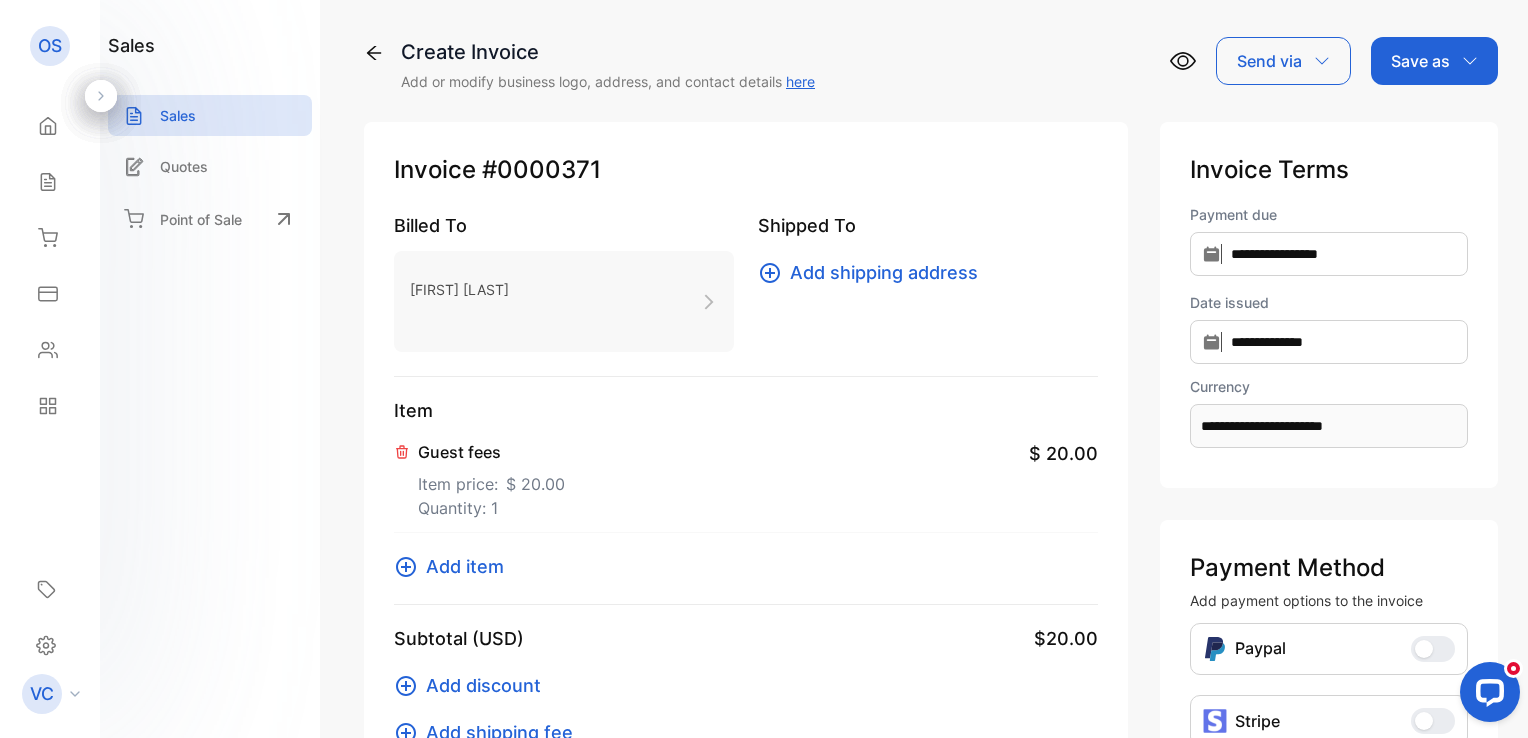 click on "Save as" at bounding box center (1420, 61) 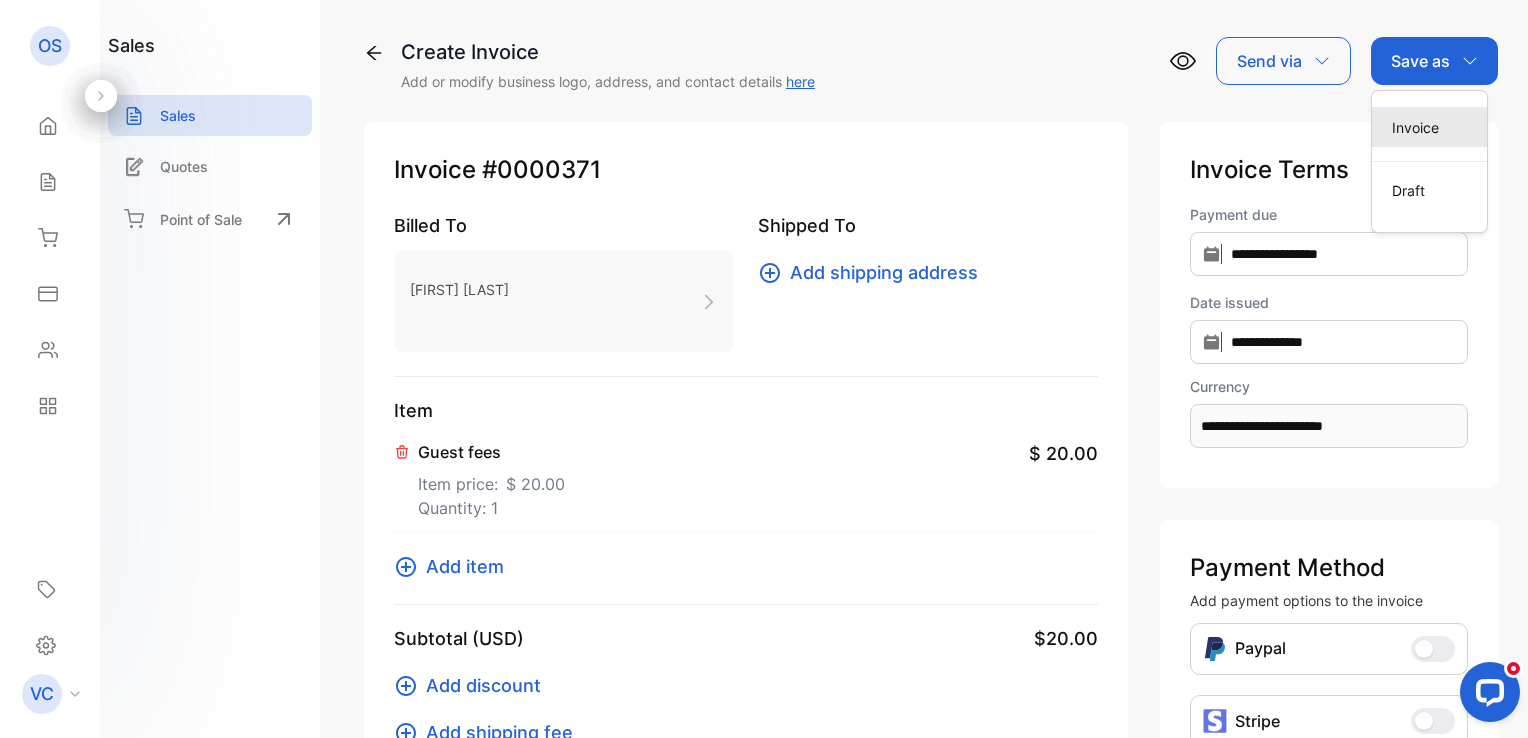 click on "Invoice" at bounding box center (1429, 127) 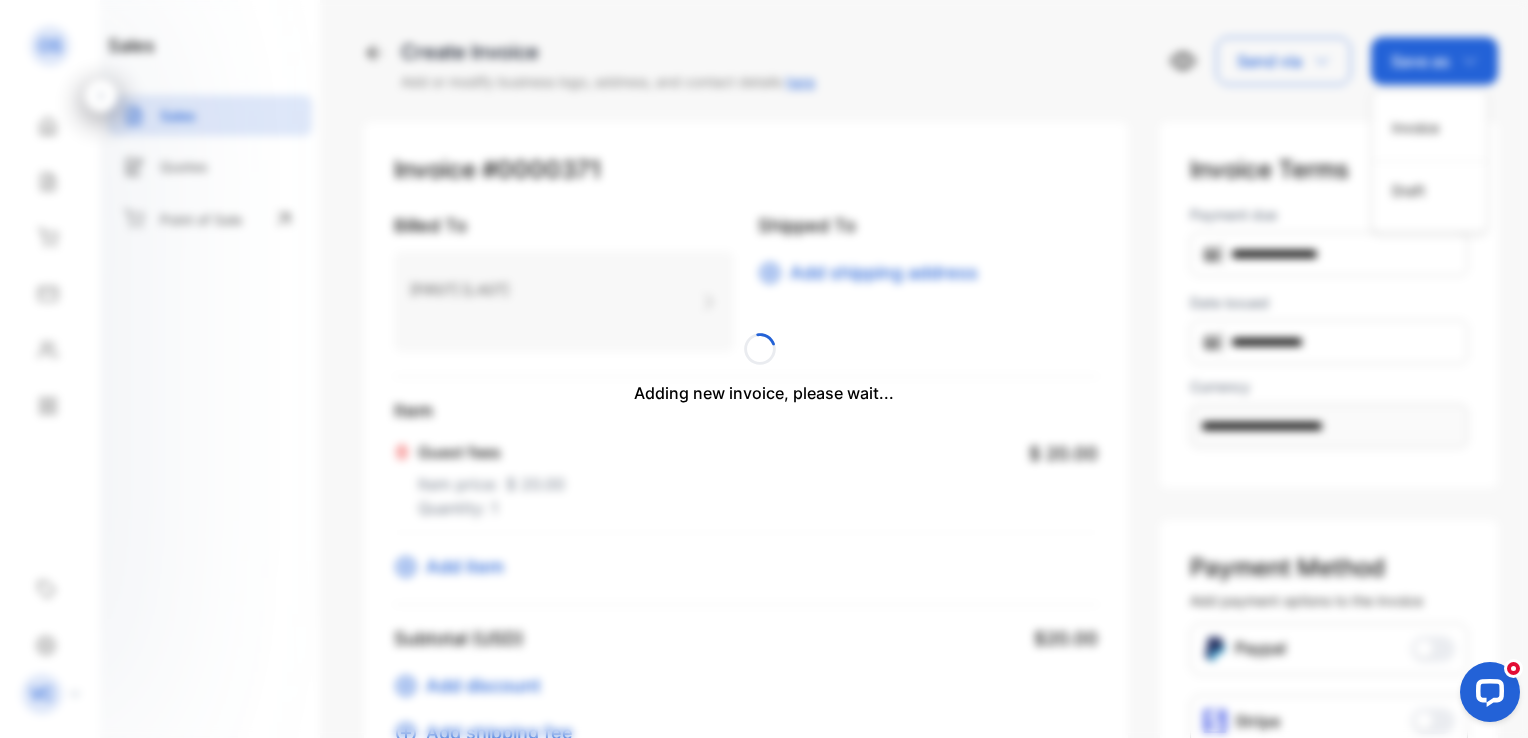type 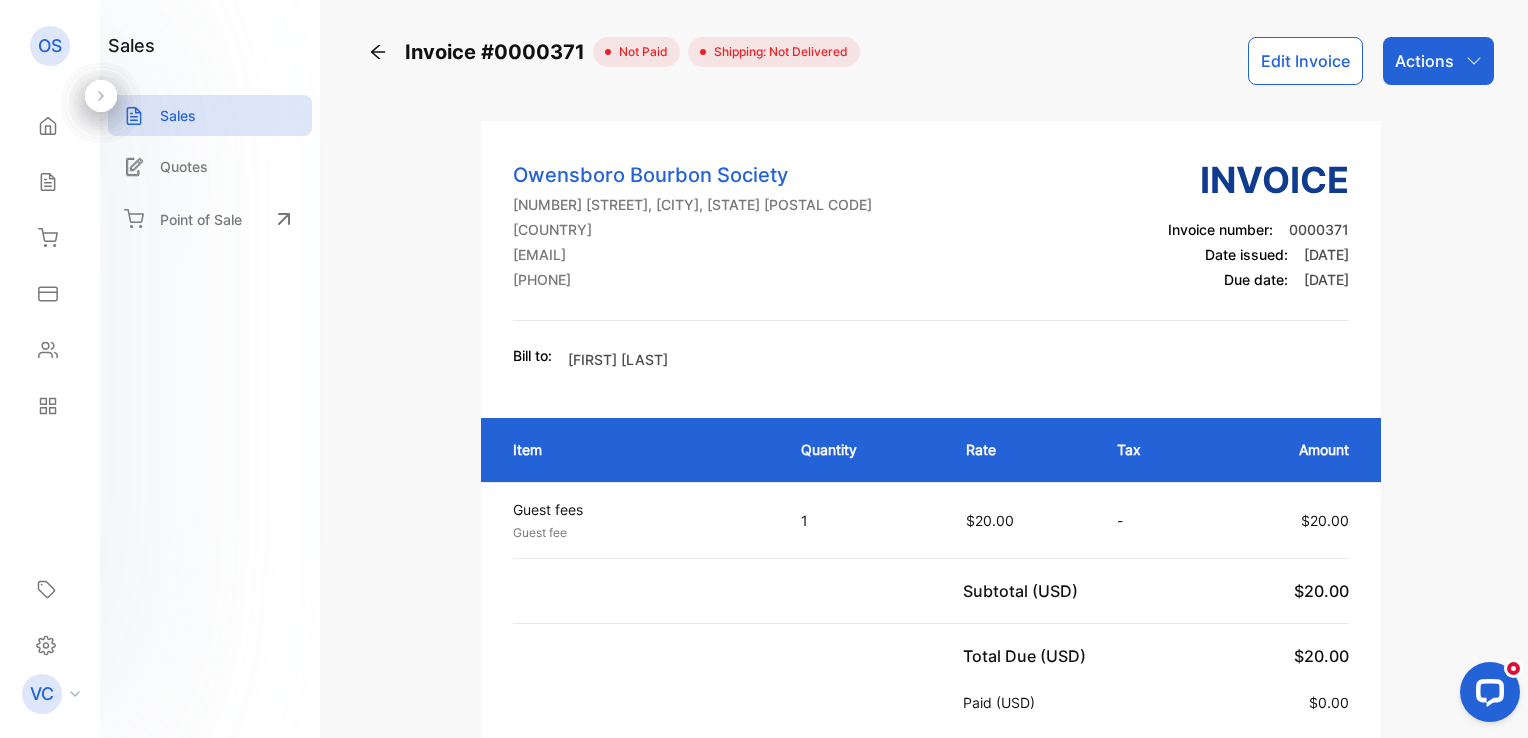 click on "Actions" at bounding box center [1424, 61] 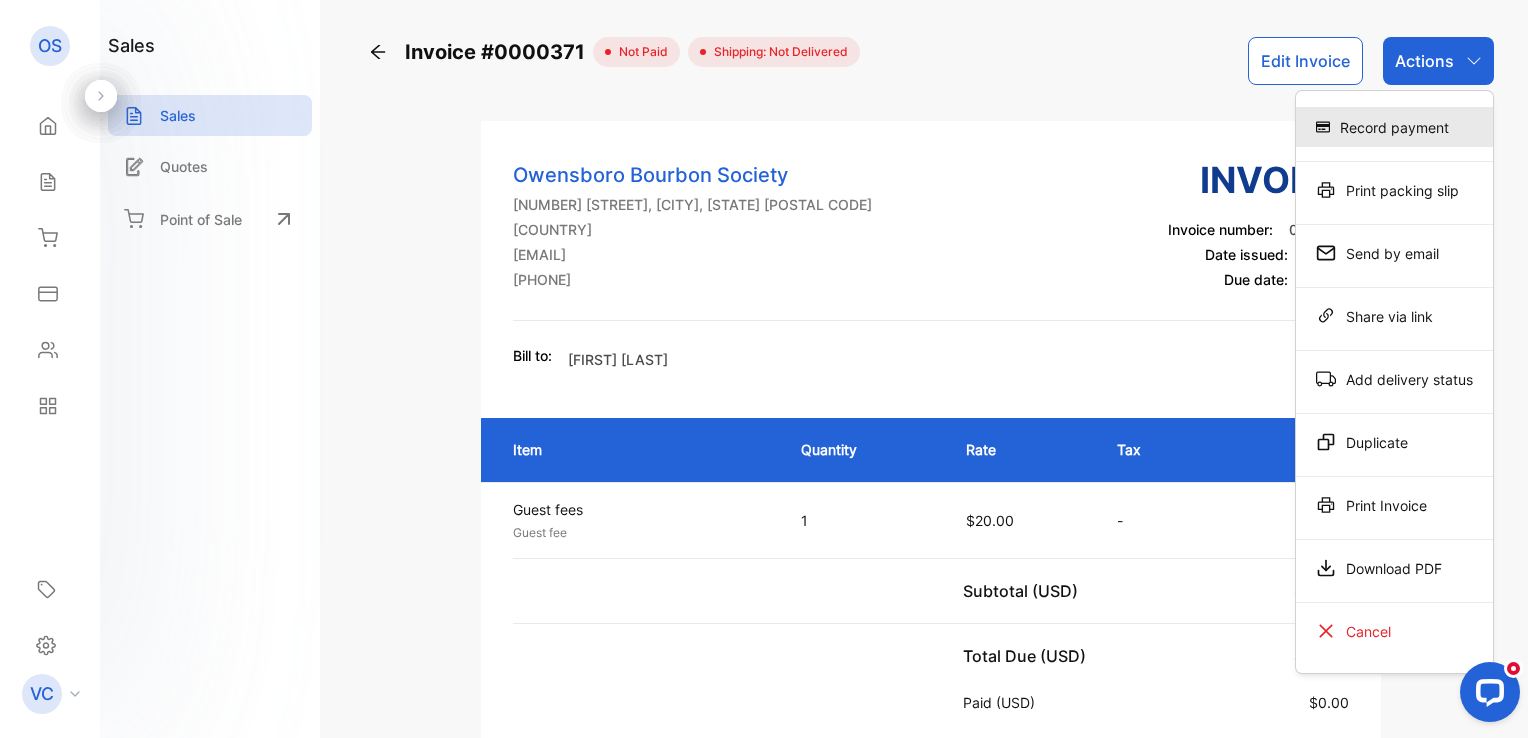 click on "Record payment" at bounding box center [1394, 127] 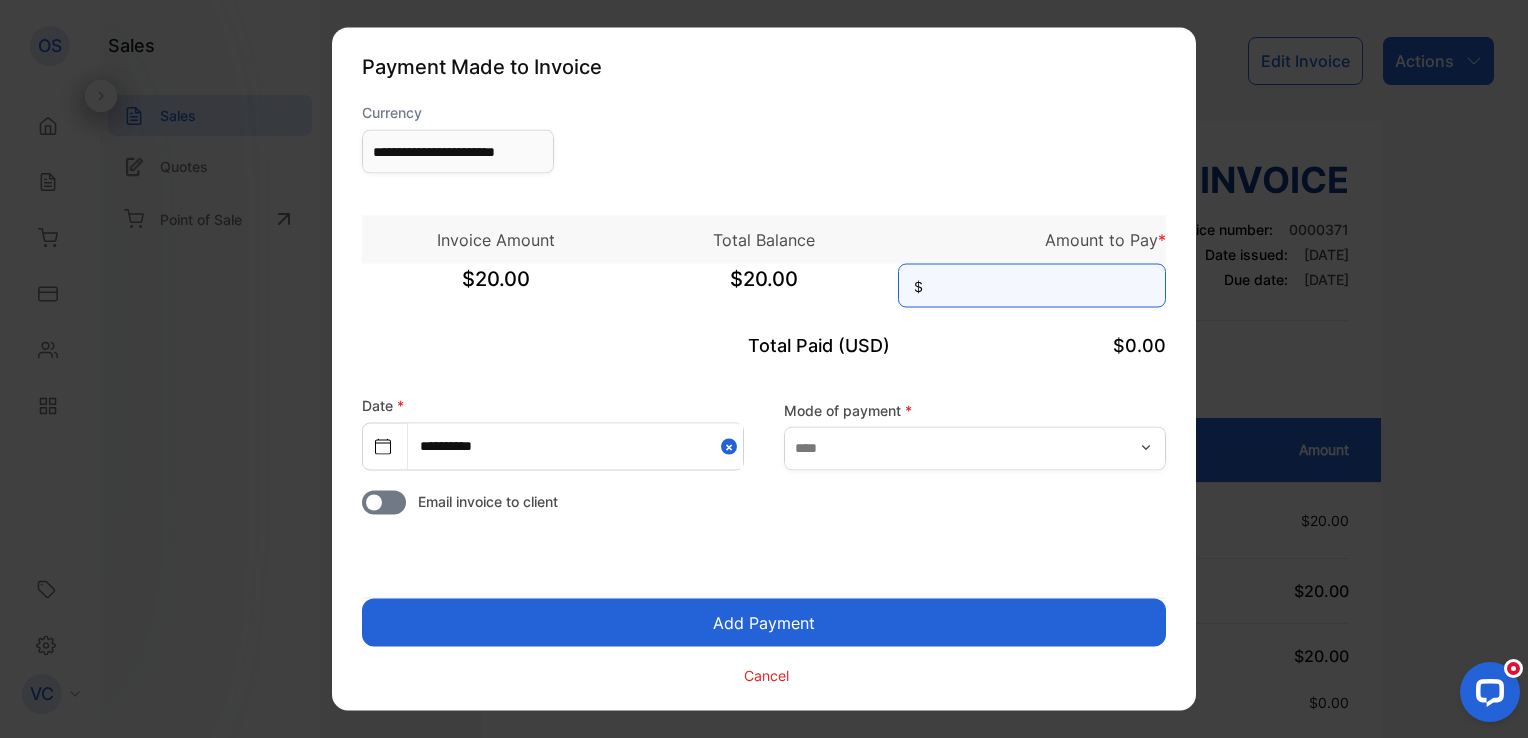 click at bounding box center (1032, 286) 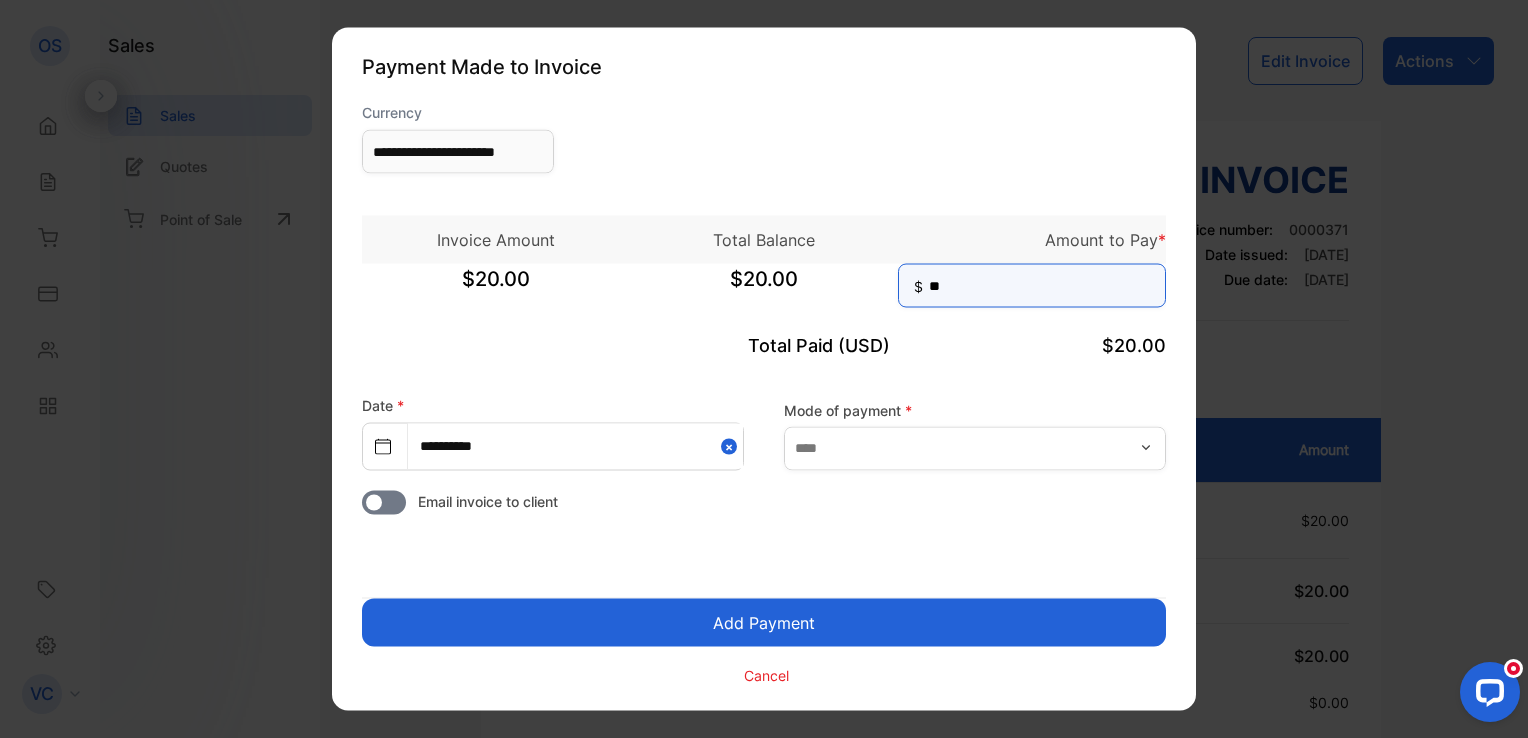 type on "**" 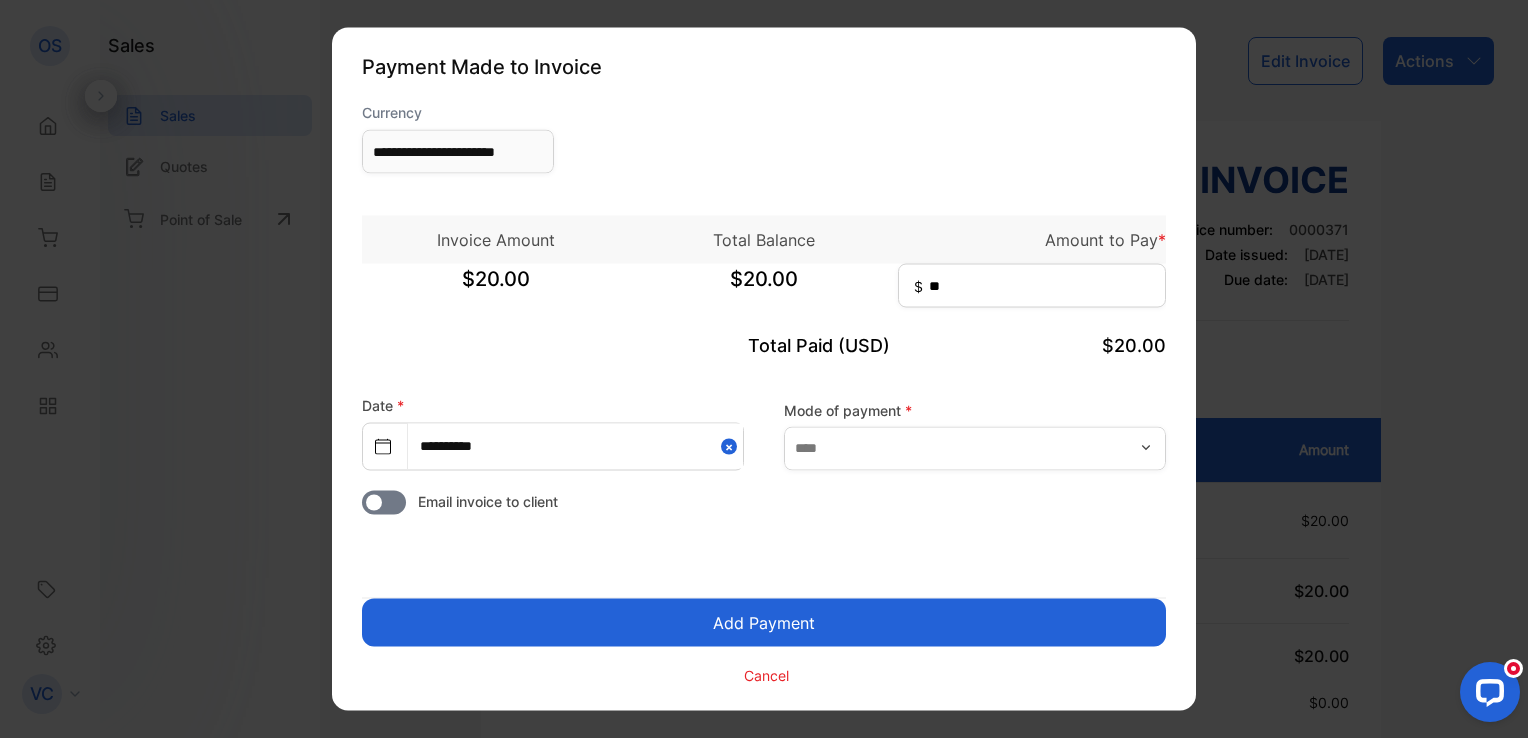 click on "Add Payment" at bounding box center (764, 623) 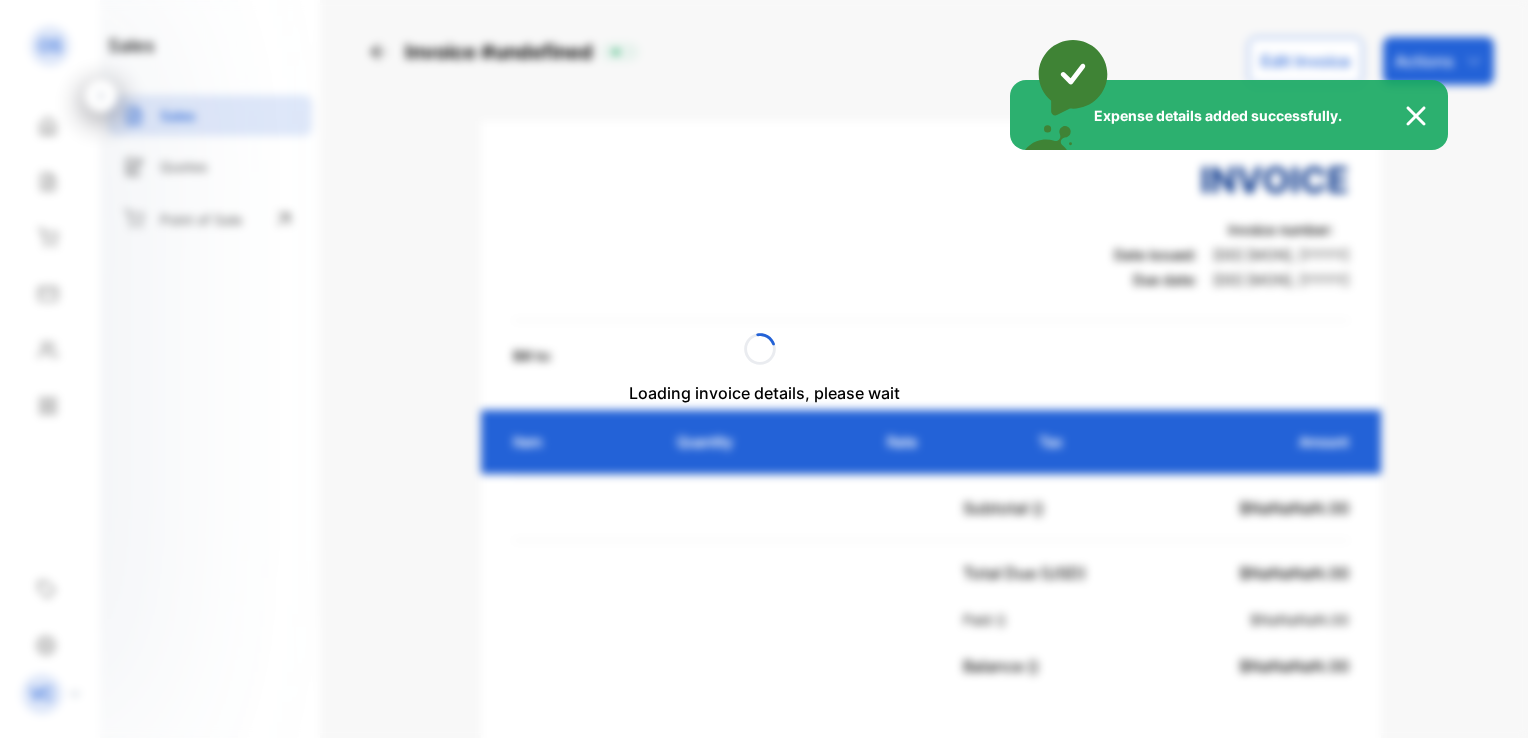 scroll, scrollTop: 0, scrollLeft: 0, axis: both 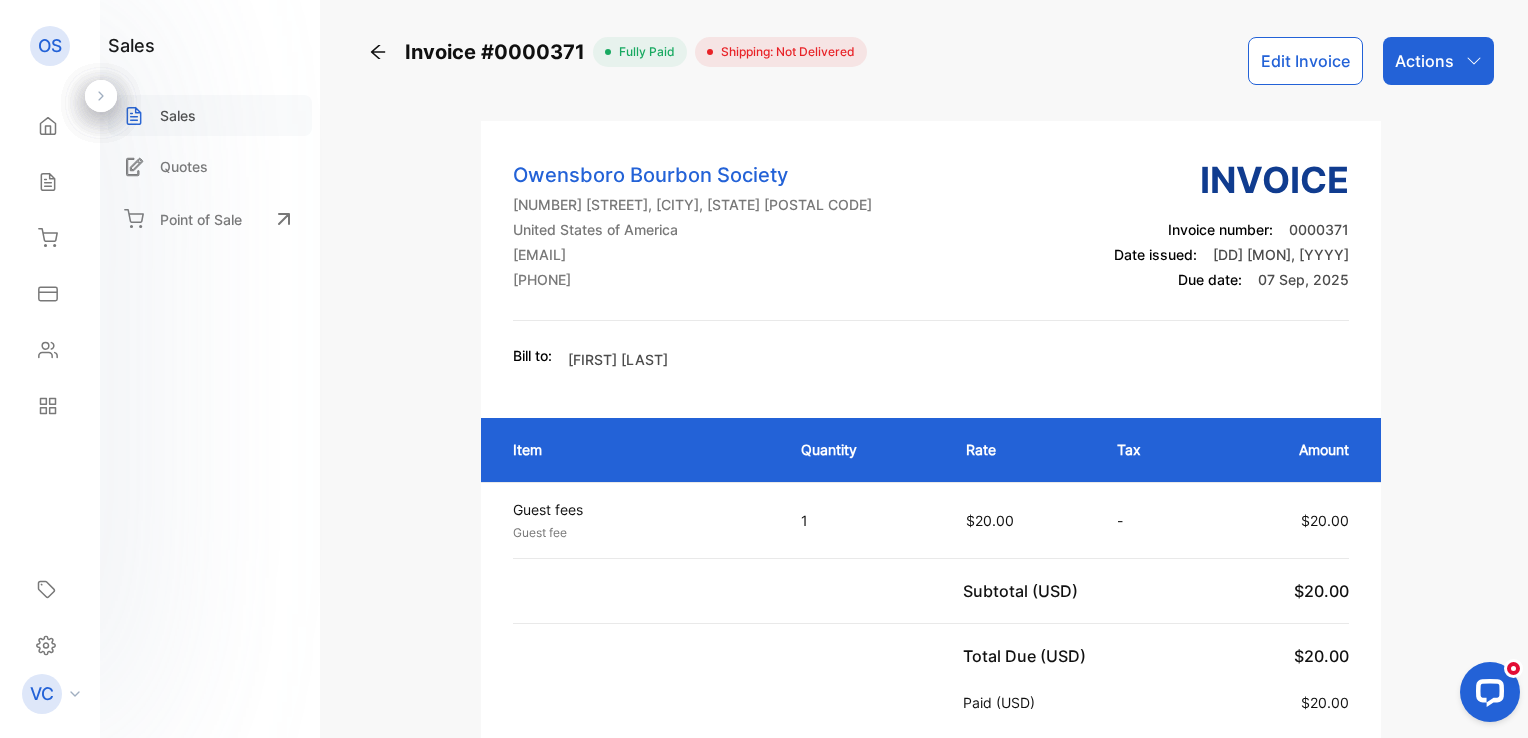 click on "Sales" at bounding box center (178, 115) 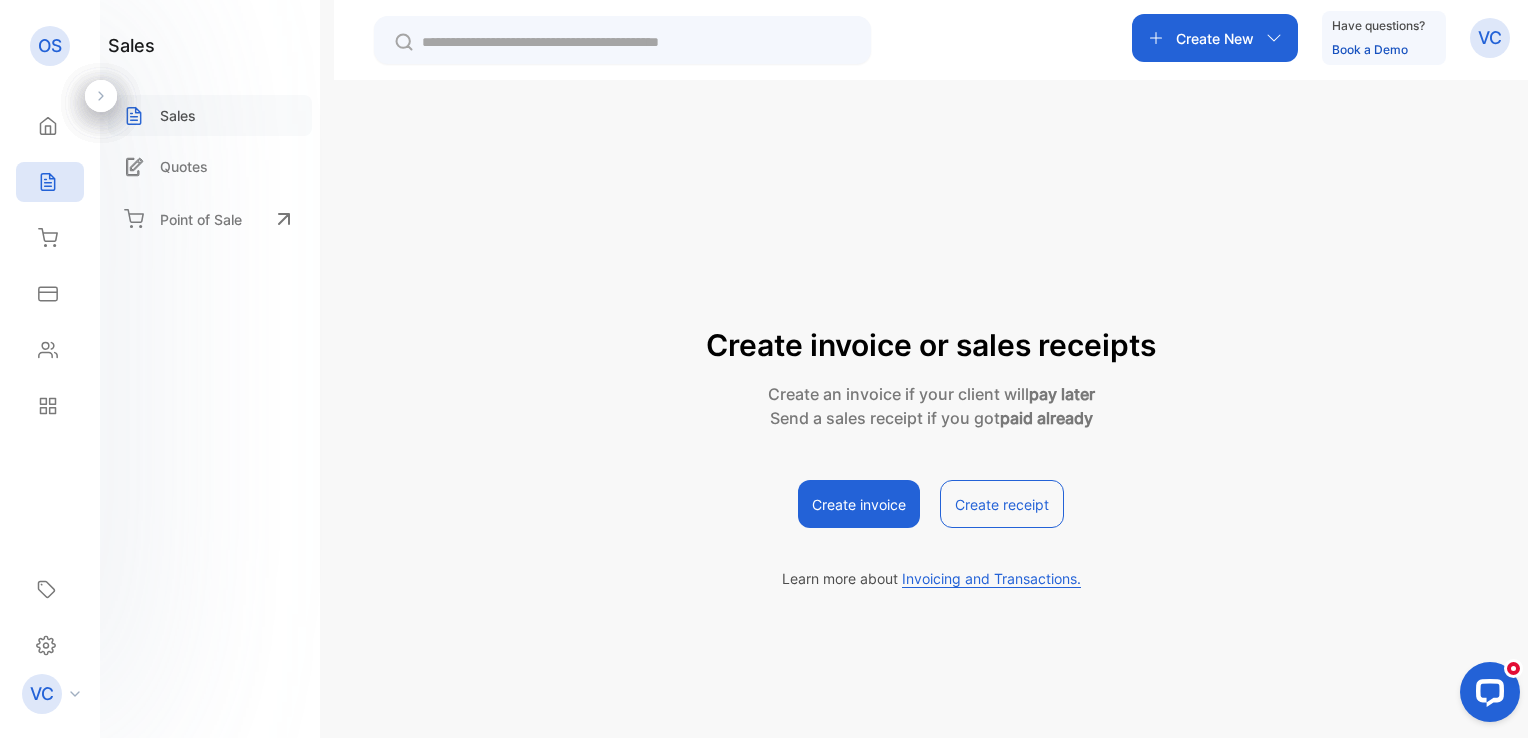 click on "Sales" at bounding box center [178, 115] 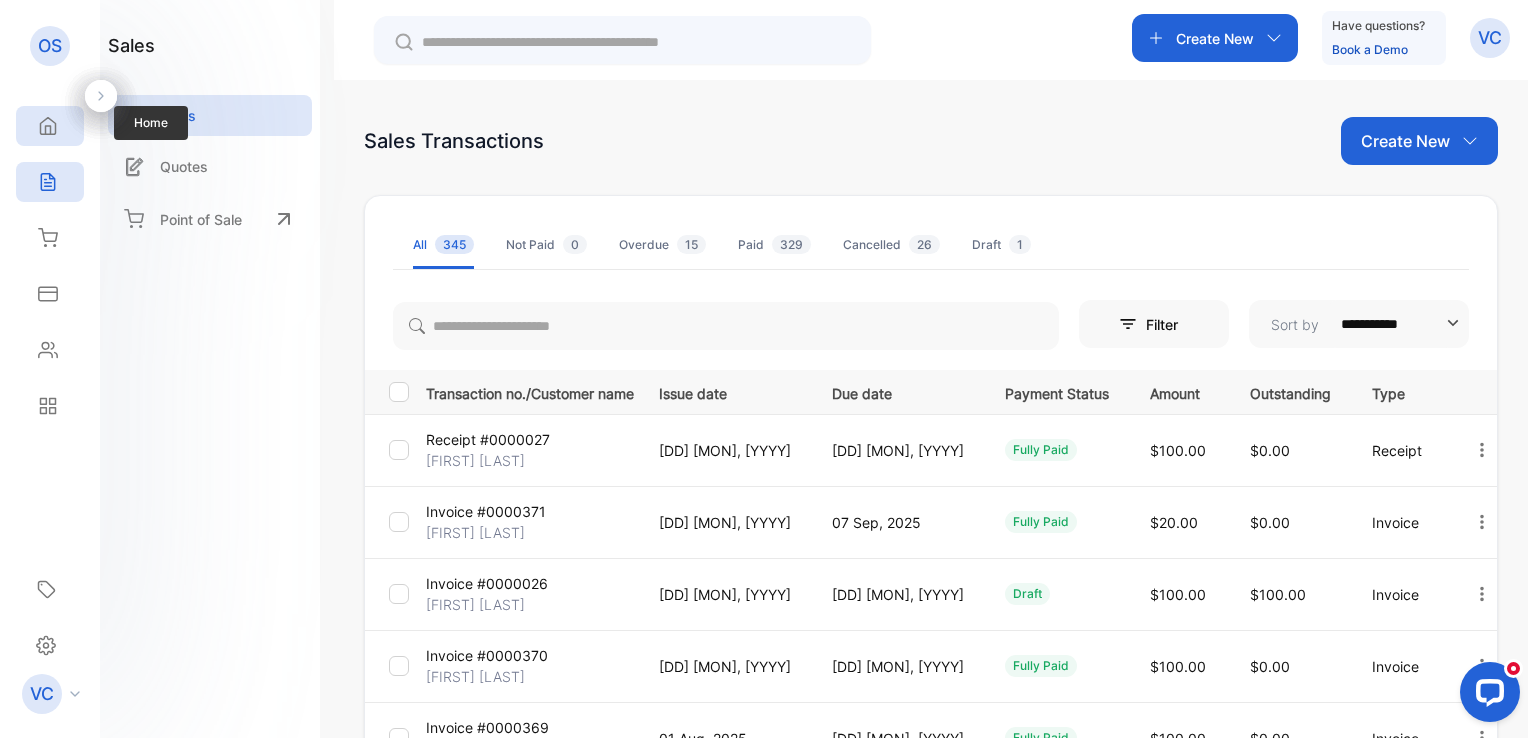 click 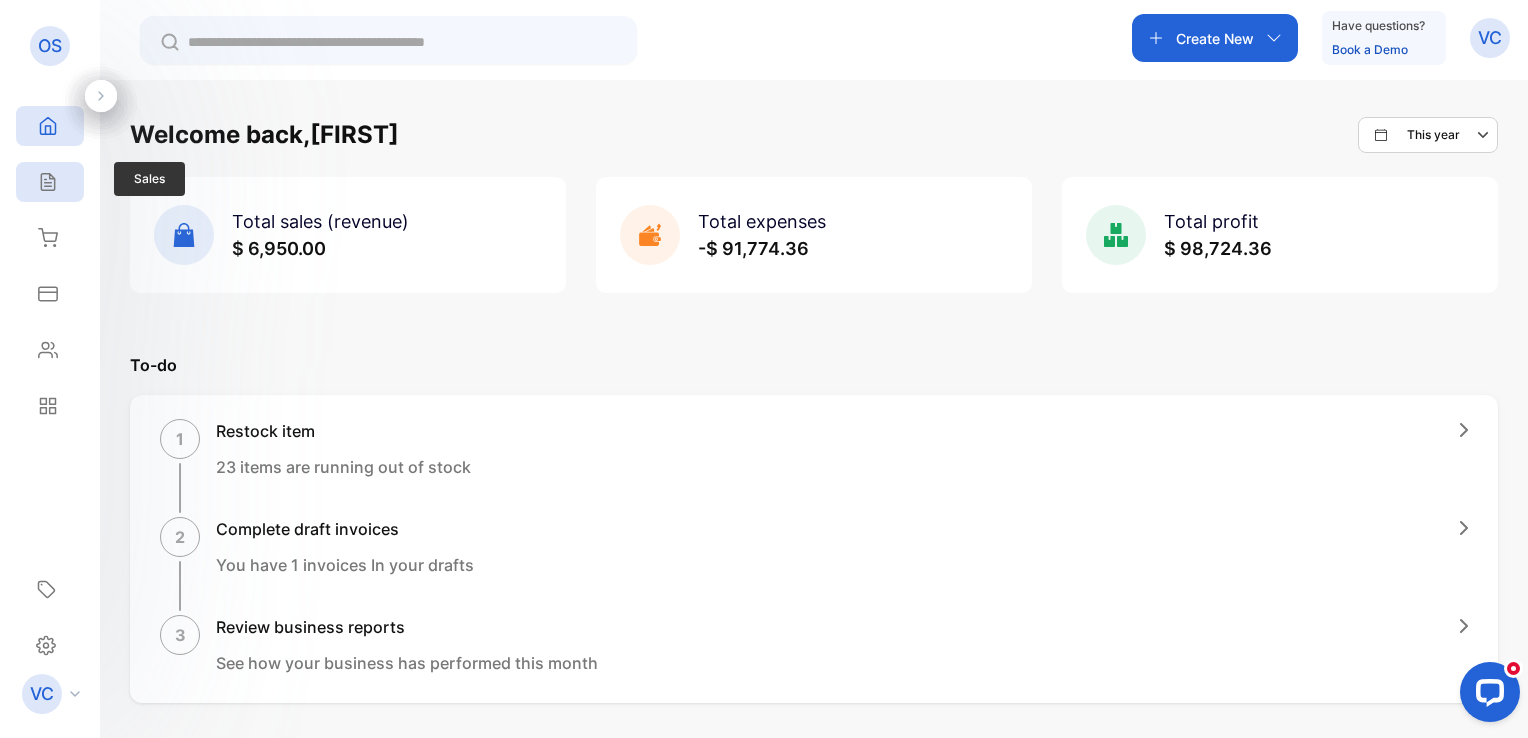 click 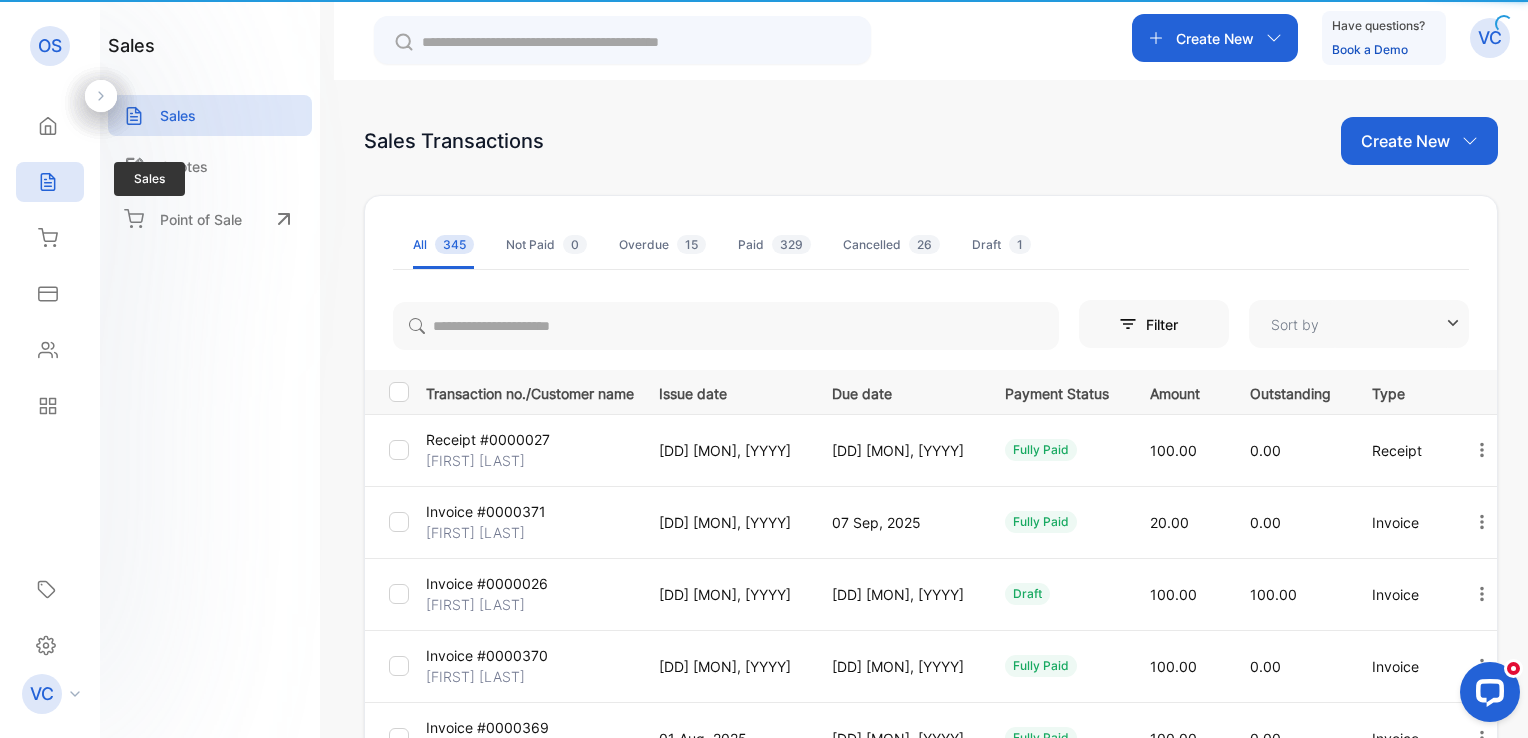 type on "**********" 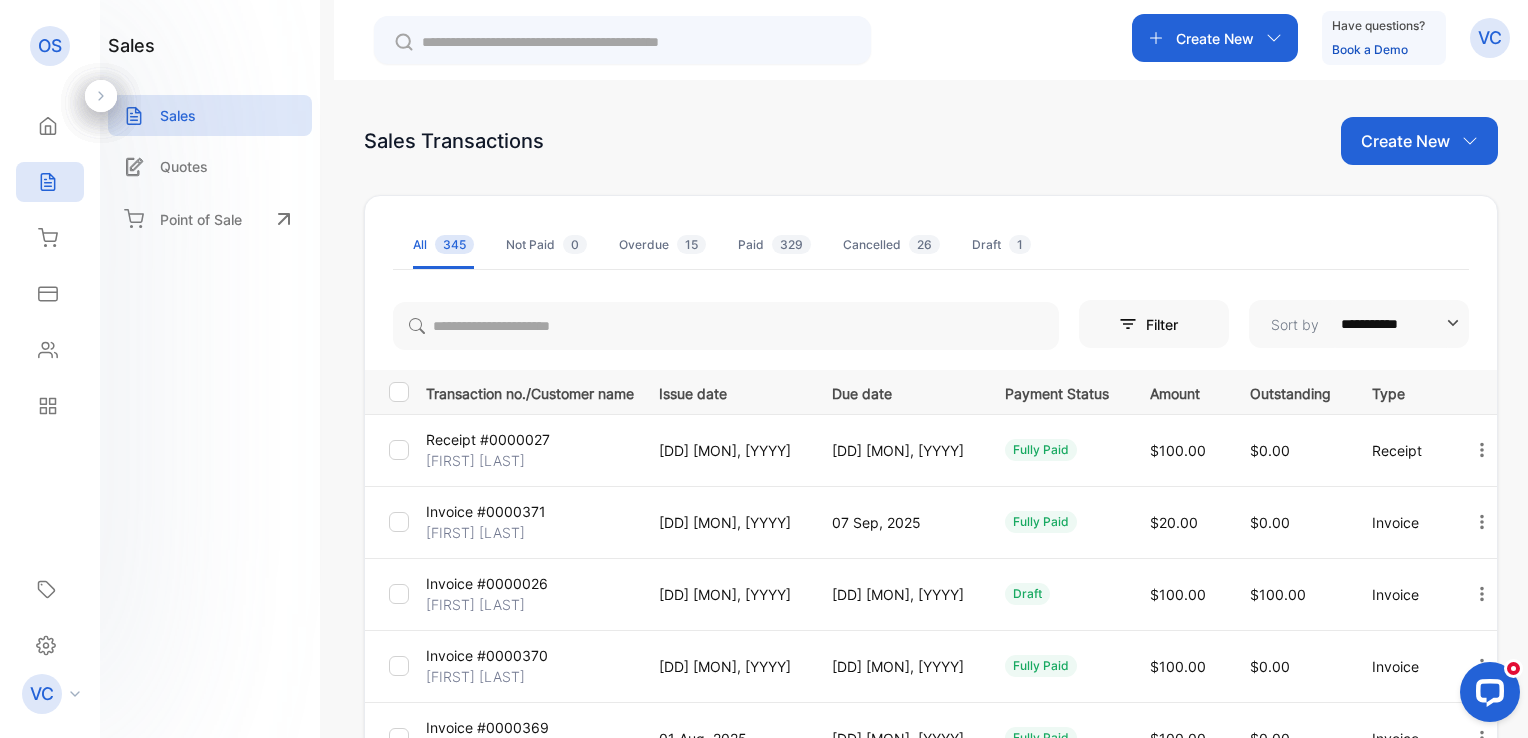 click on "Create New" at bounding box center [1405, 141] 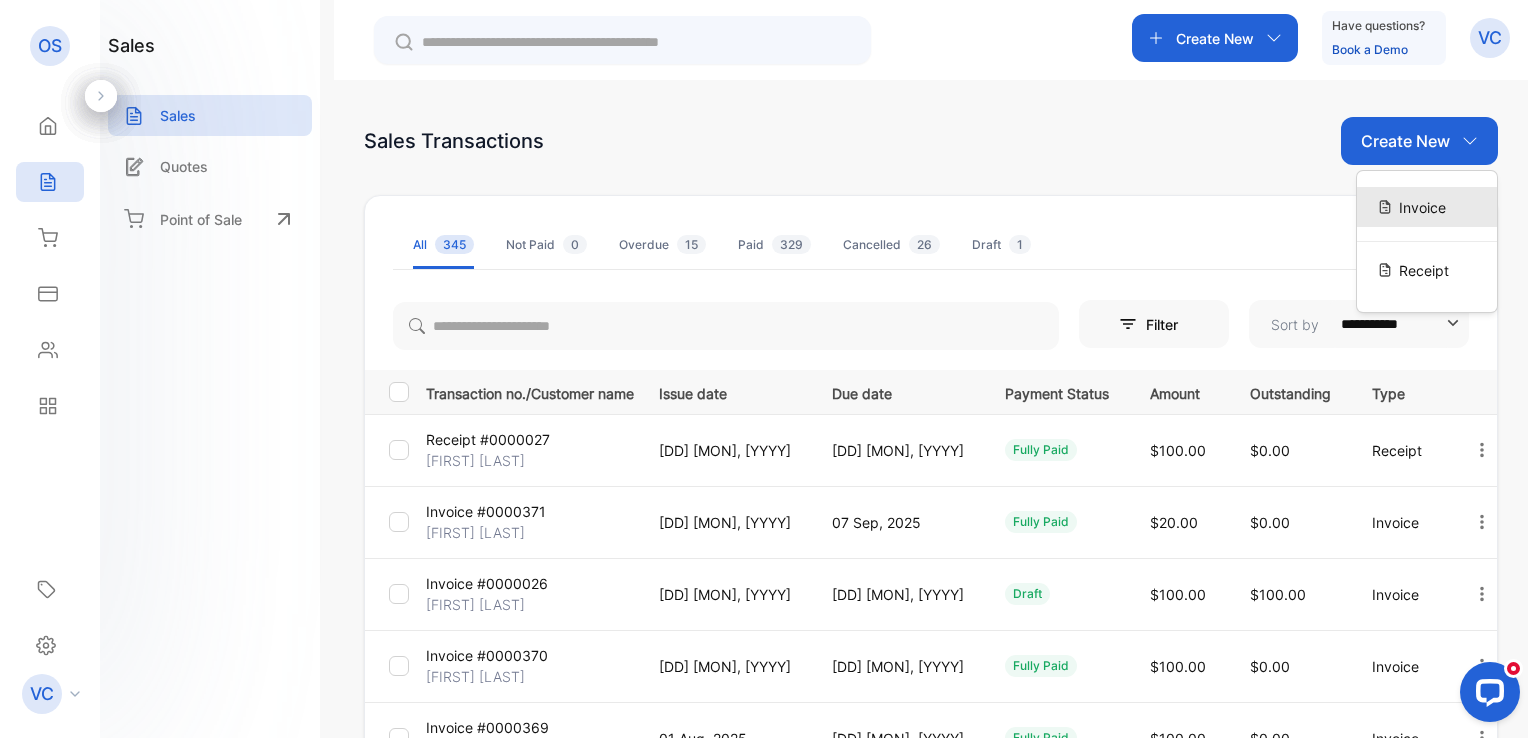 click on "Invoice" at bounding box center [1422, 207] 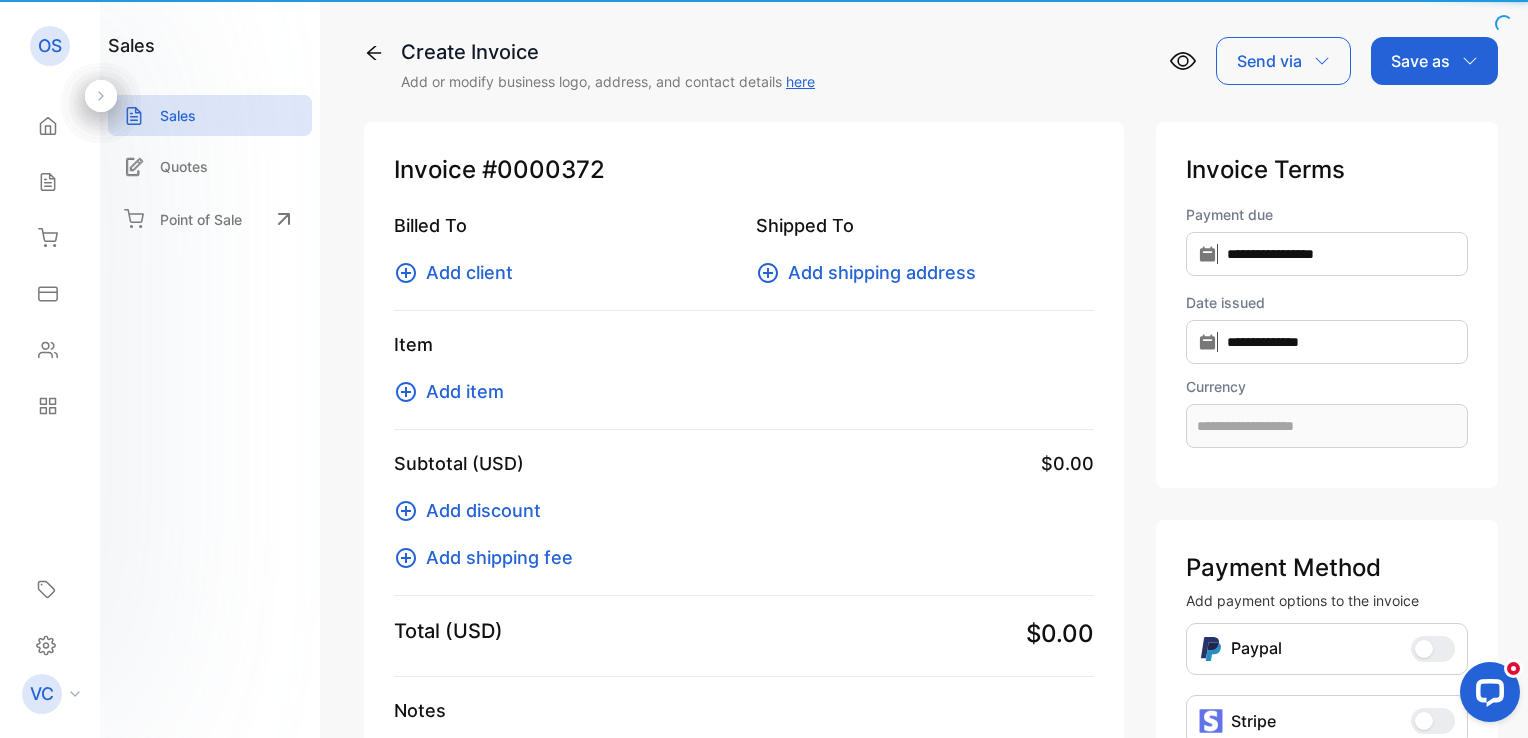 type on "**********" 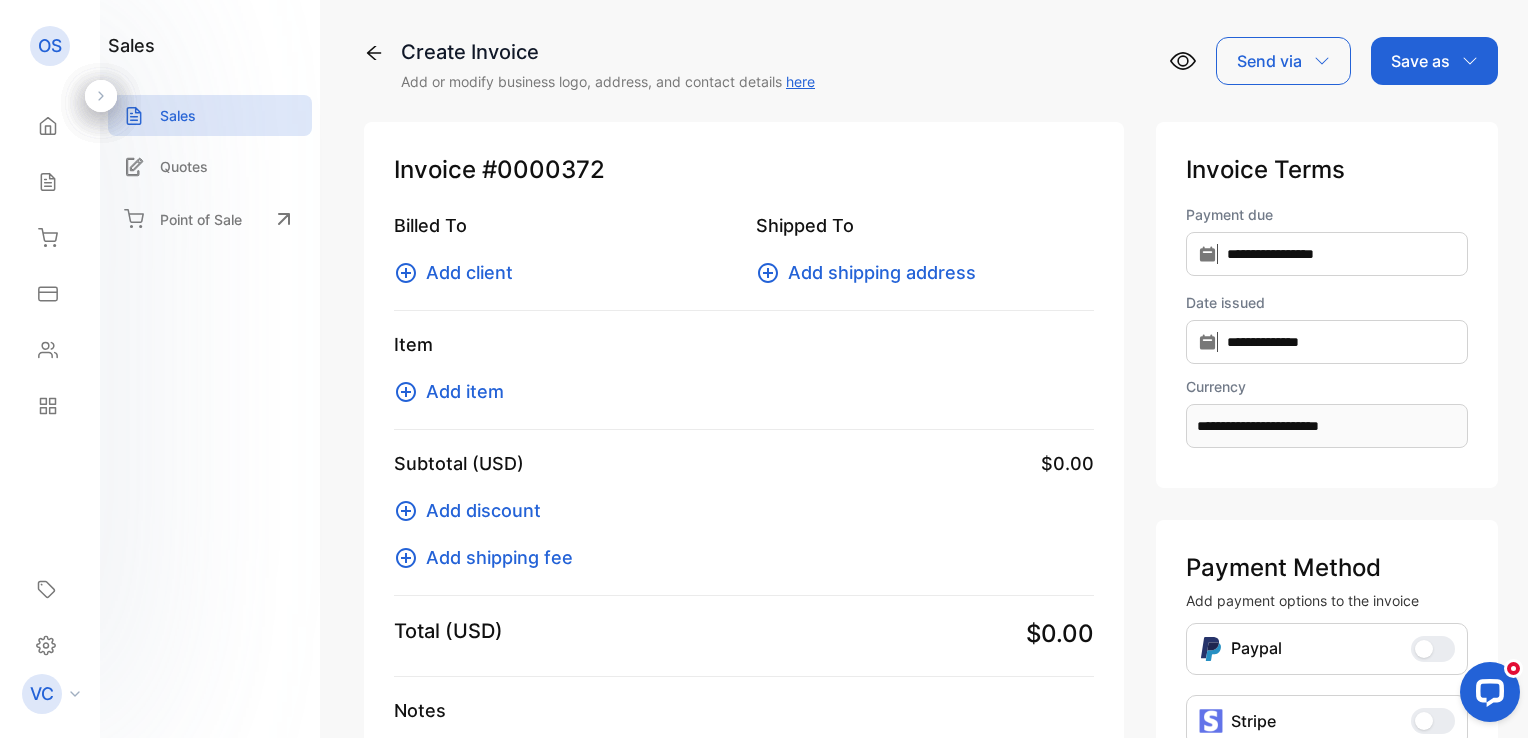 click on "Add client" at bounding box center (469, 272) 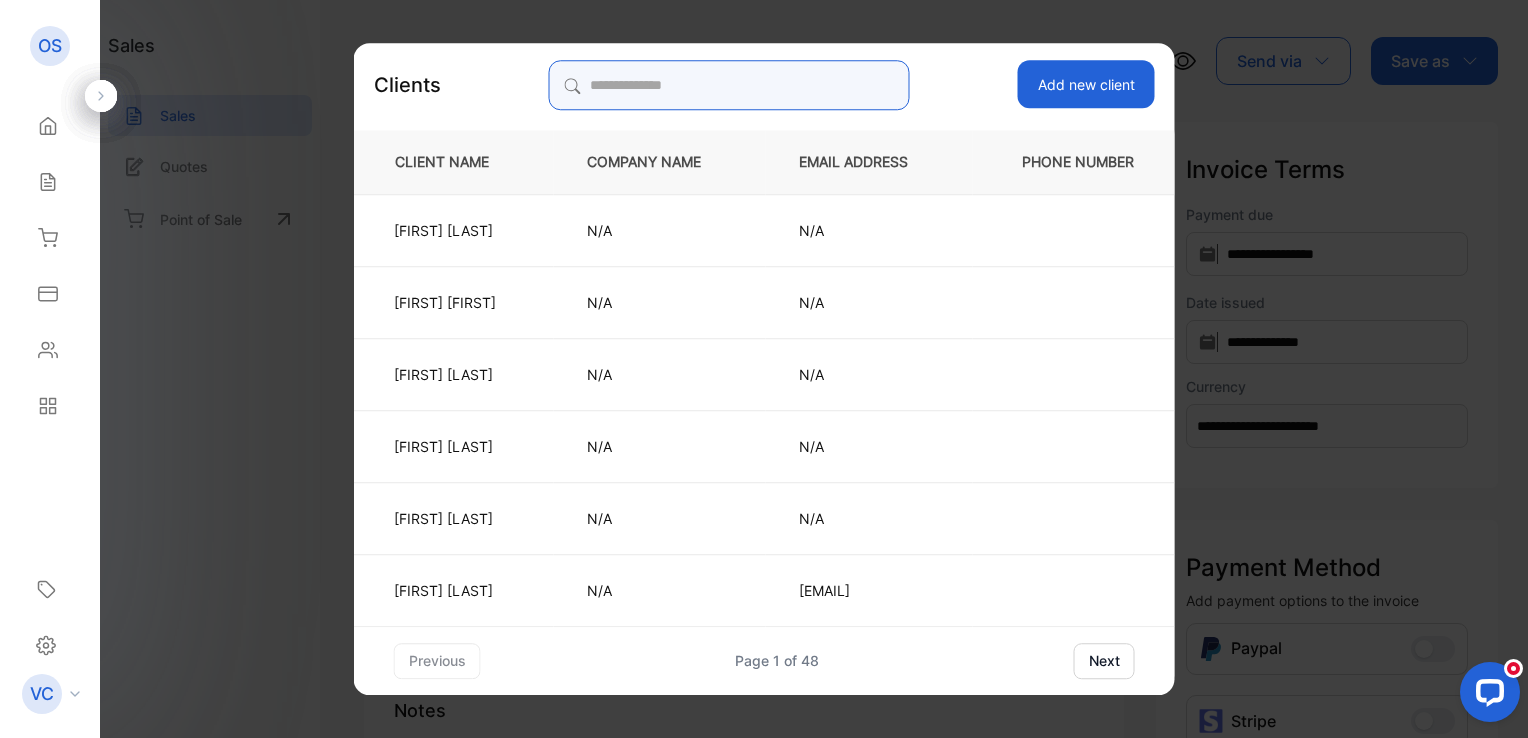click at bounding box center (729, 85) 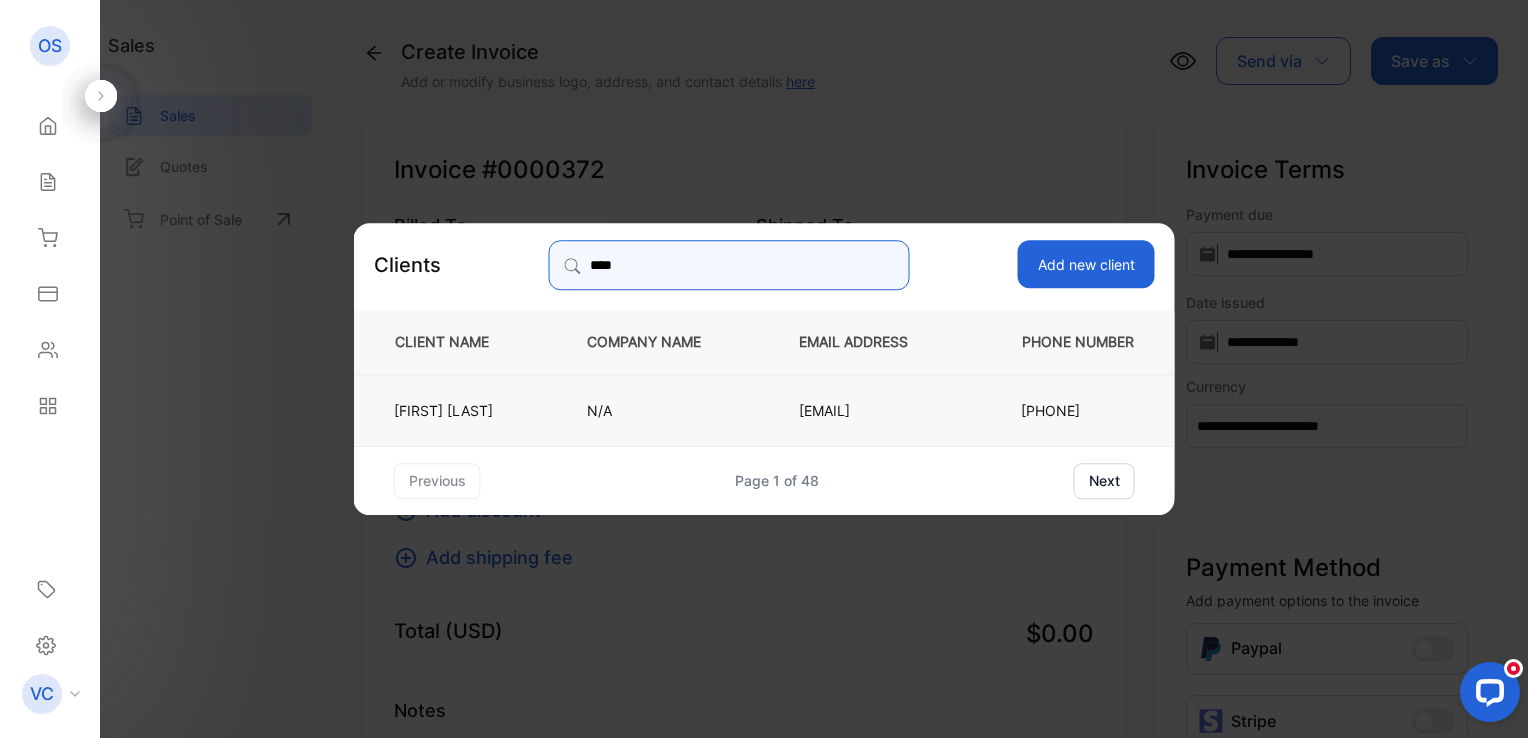 type on "****" 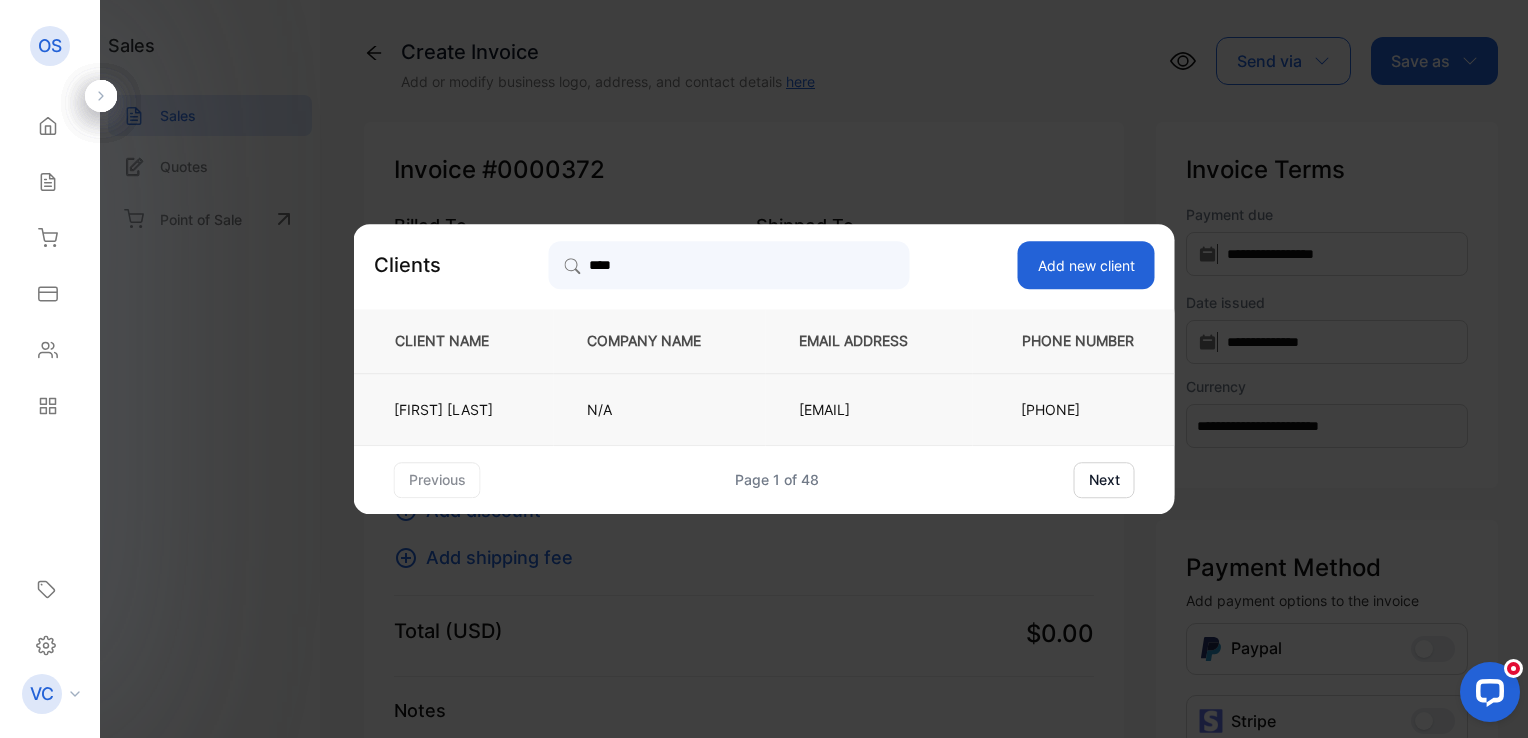 click on "N/A" at bounding box center [660, 409] 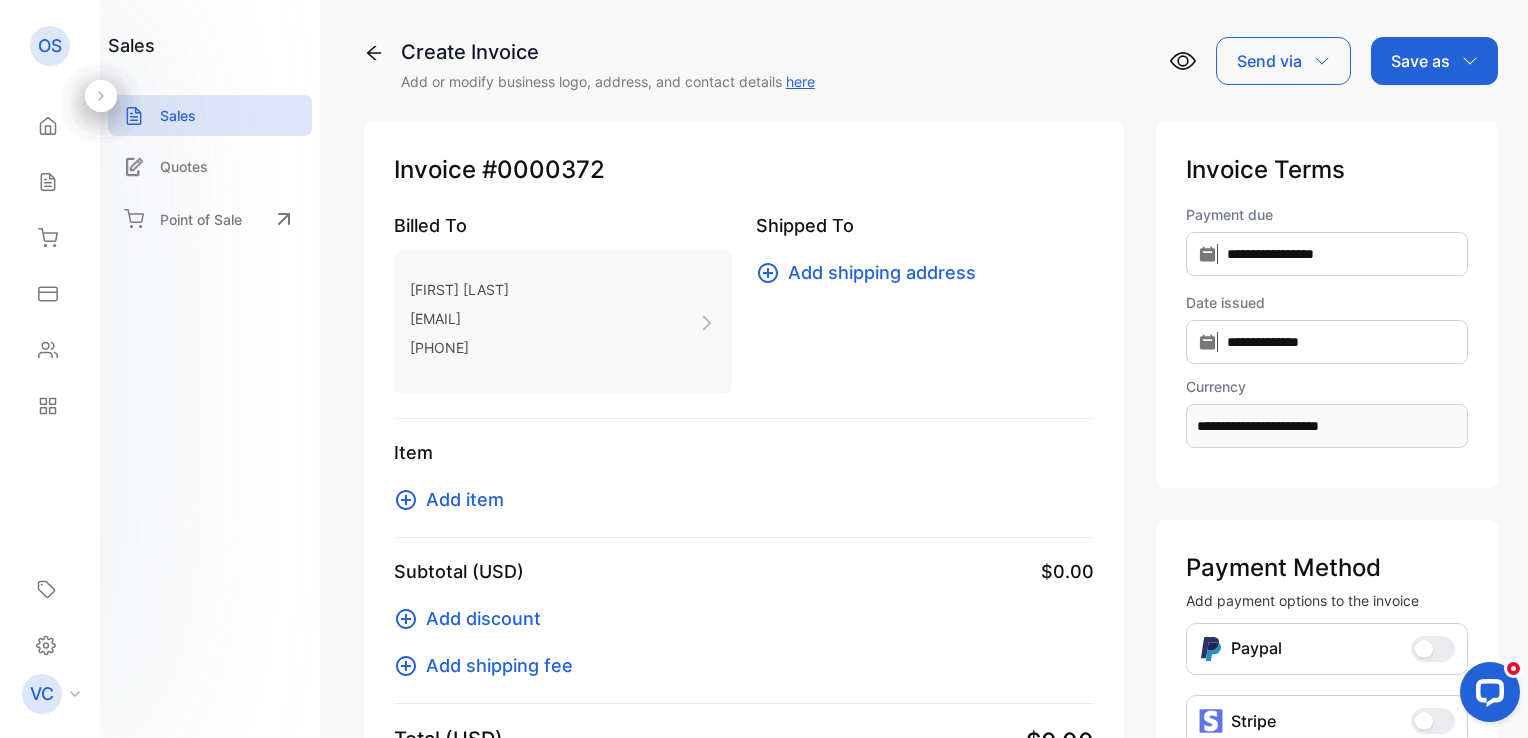 click on "Add item" at bounding box center [465, 499] 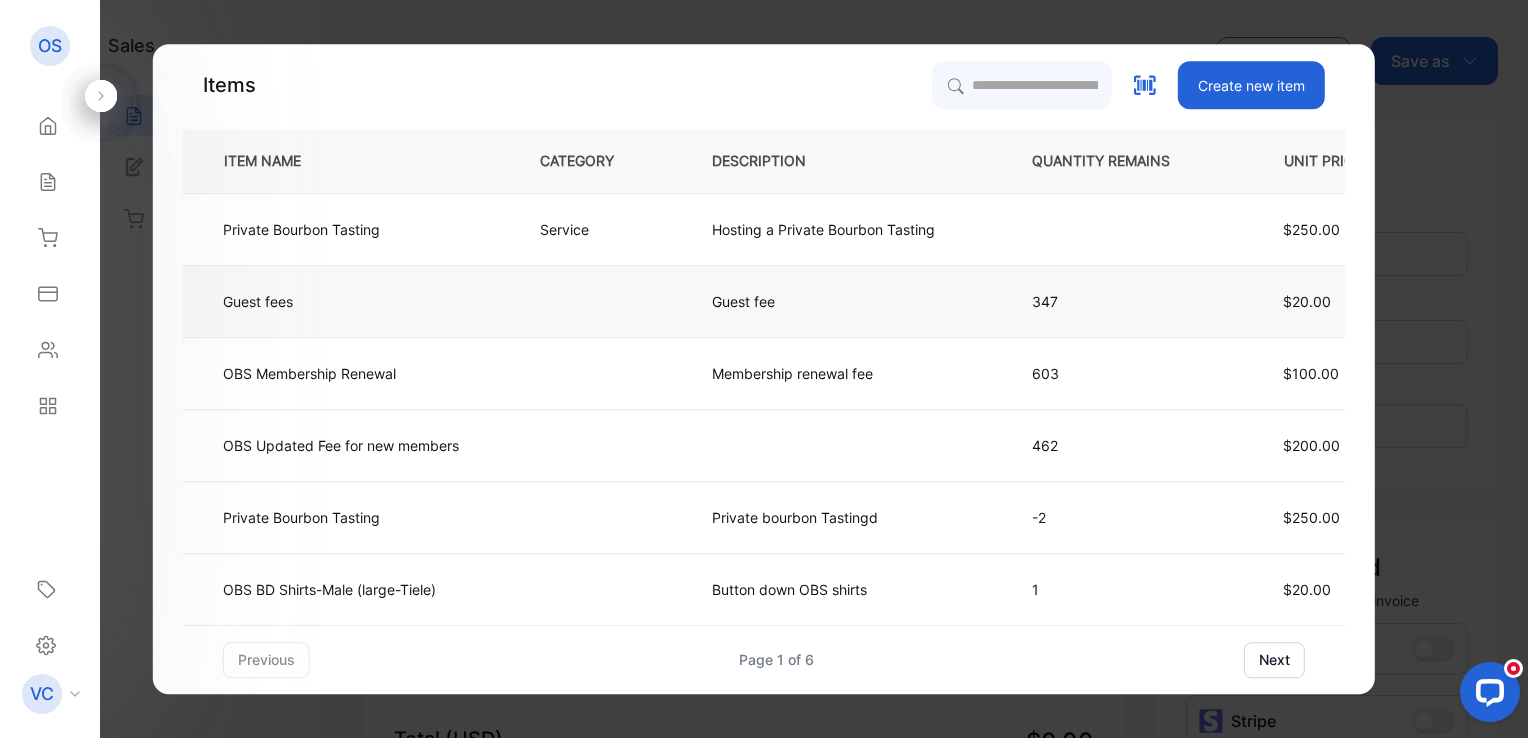 click on "Guest fee" at bounding box center [760, 301] 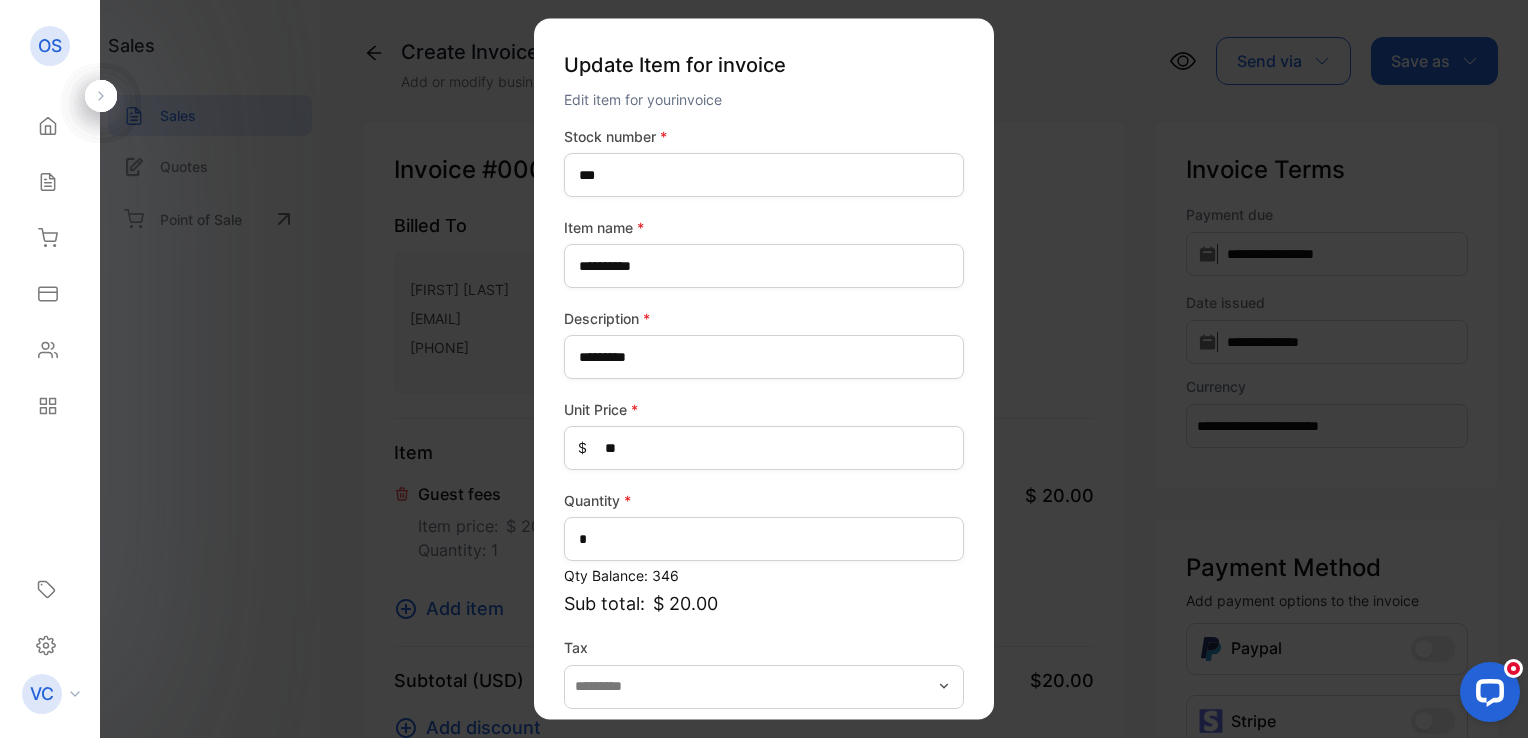 scroll, scrollTop: 88, scrollLeft: 0, axis: vertical 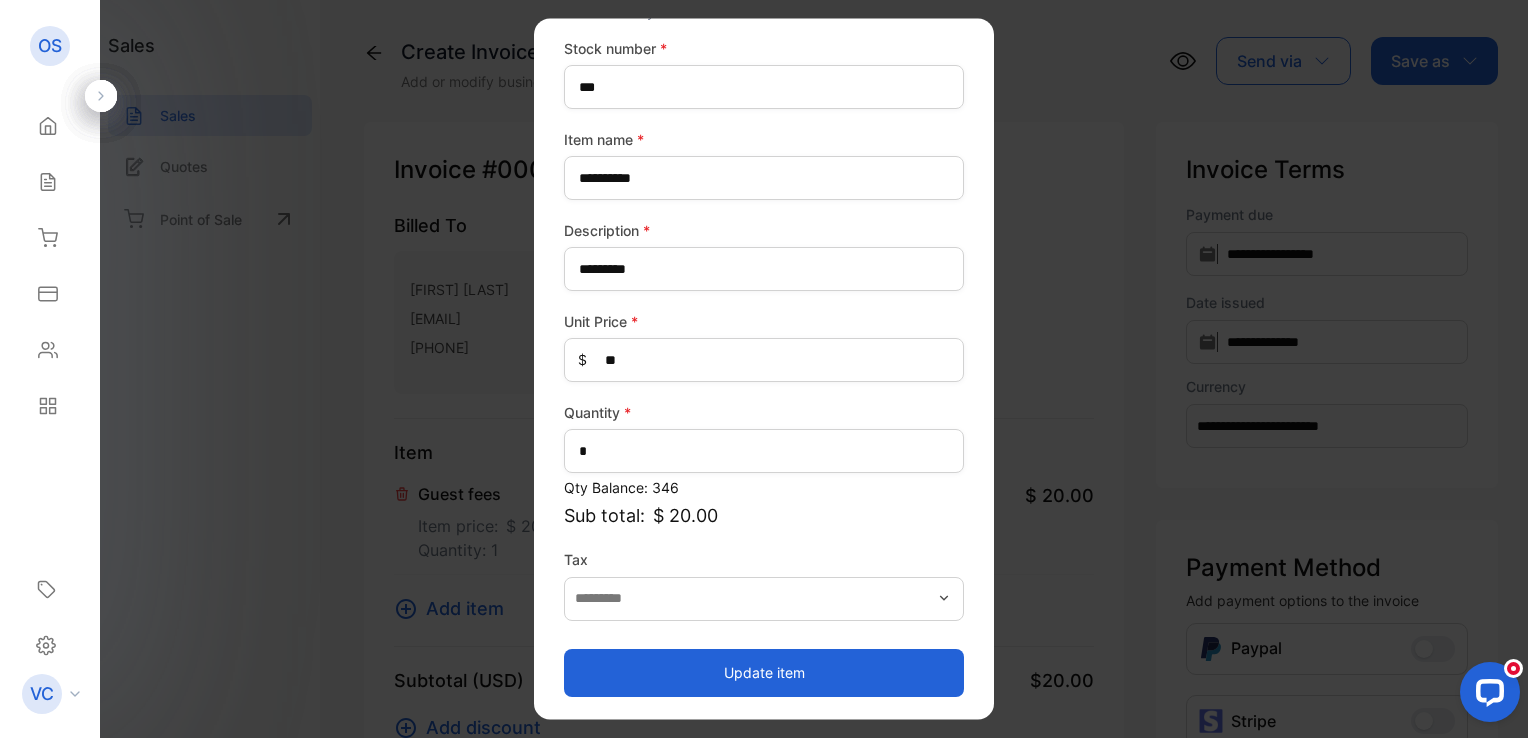 click on "Update item" at bounding box center [764, 673] 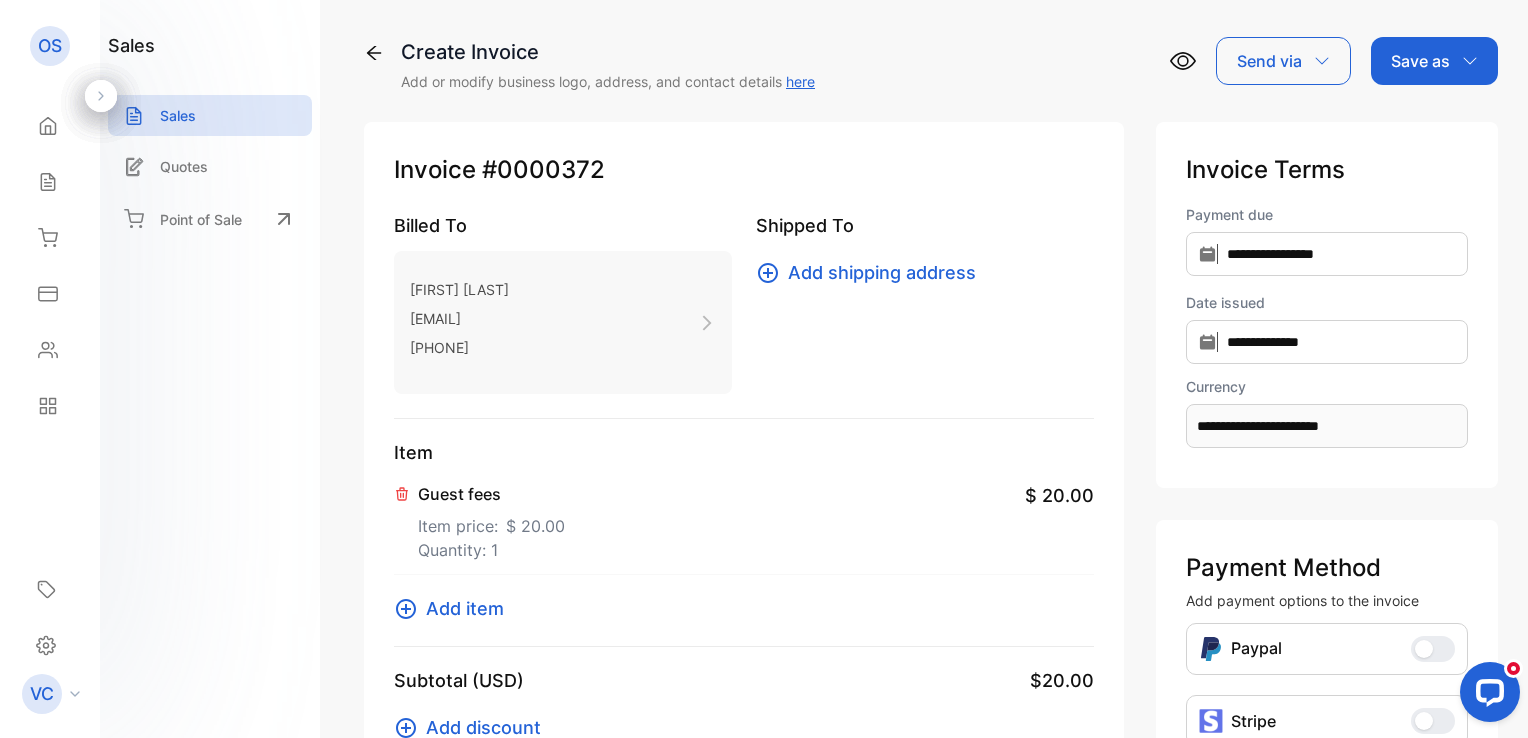 drag, startPoint x: 1416, startPoint y: 58, endPoint x: 1416, endPoint y: 85, distance: 27 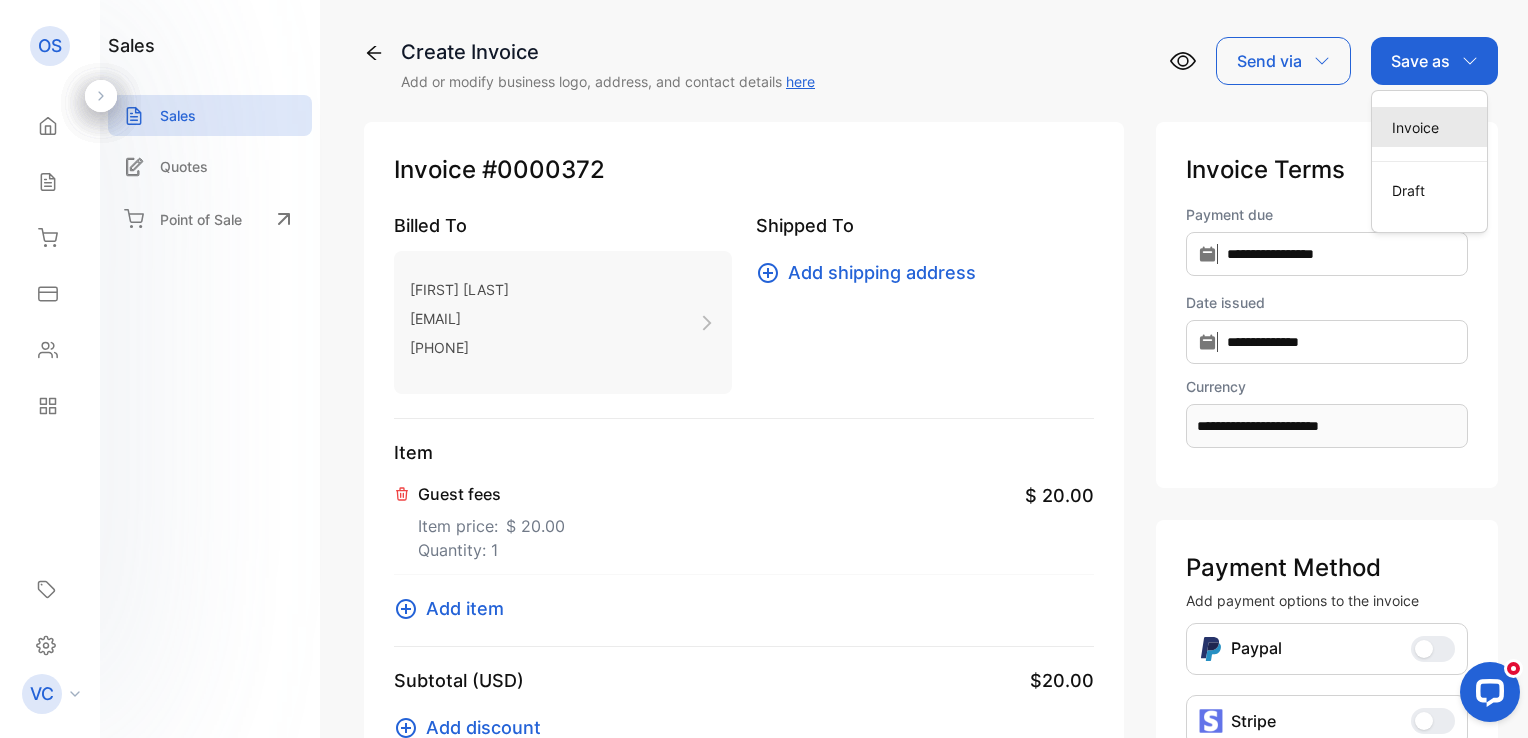 click on "Invoice" at bounding box center (1429, 127) 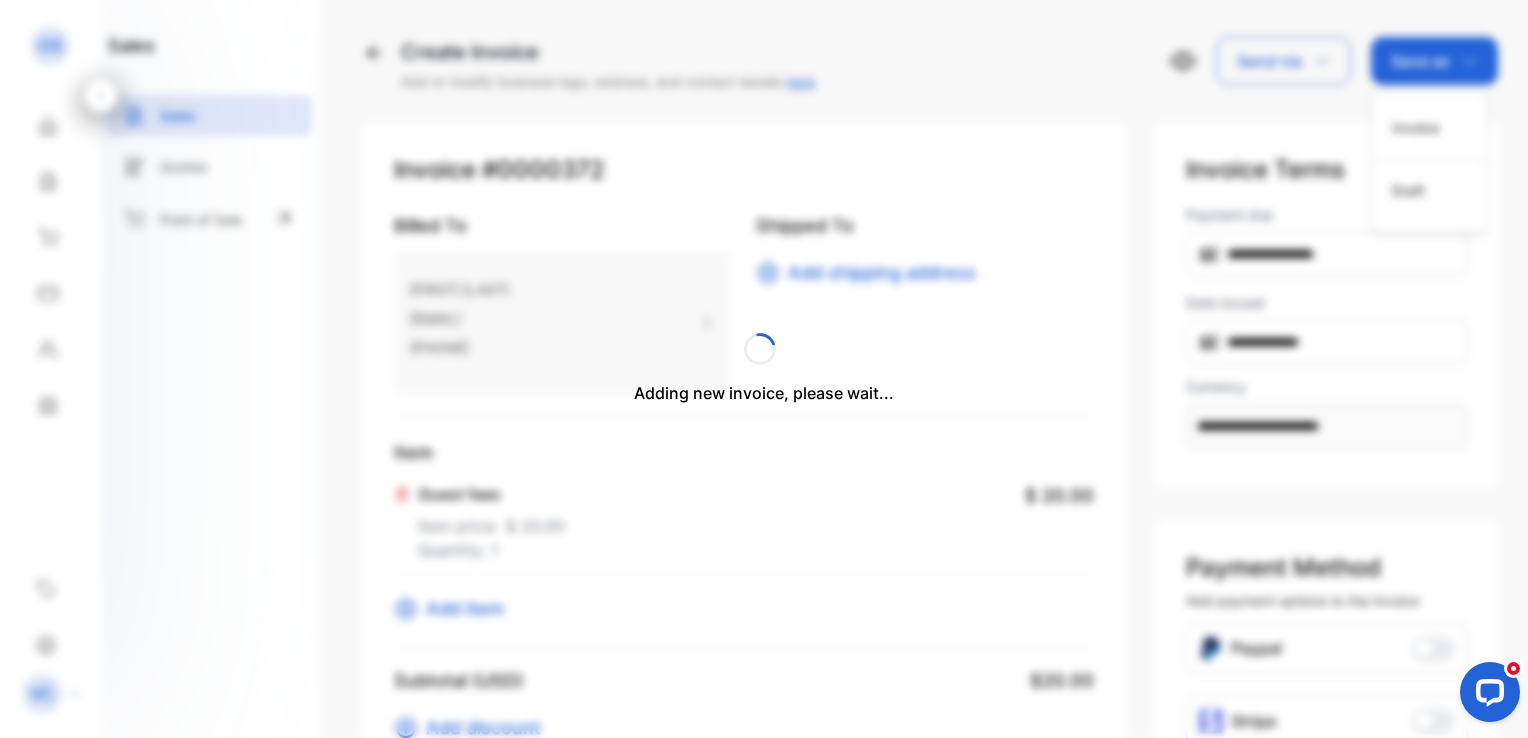 type 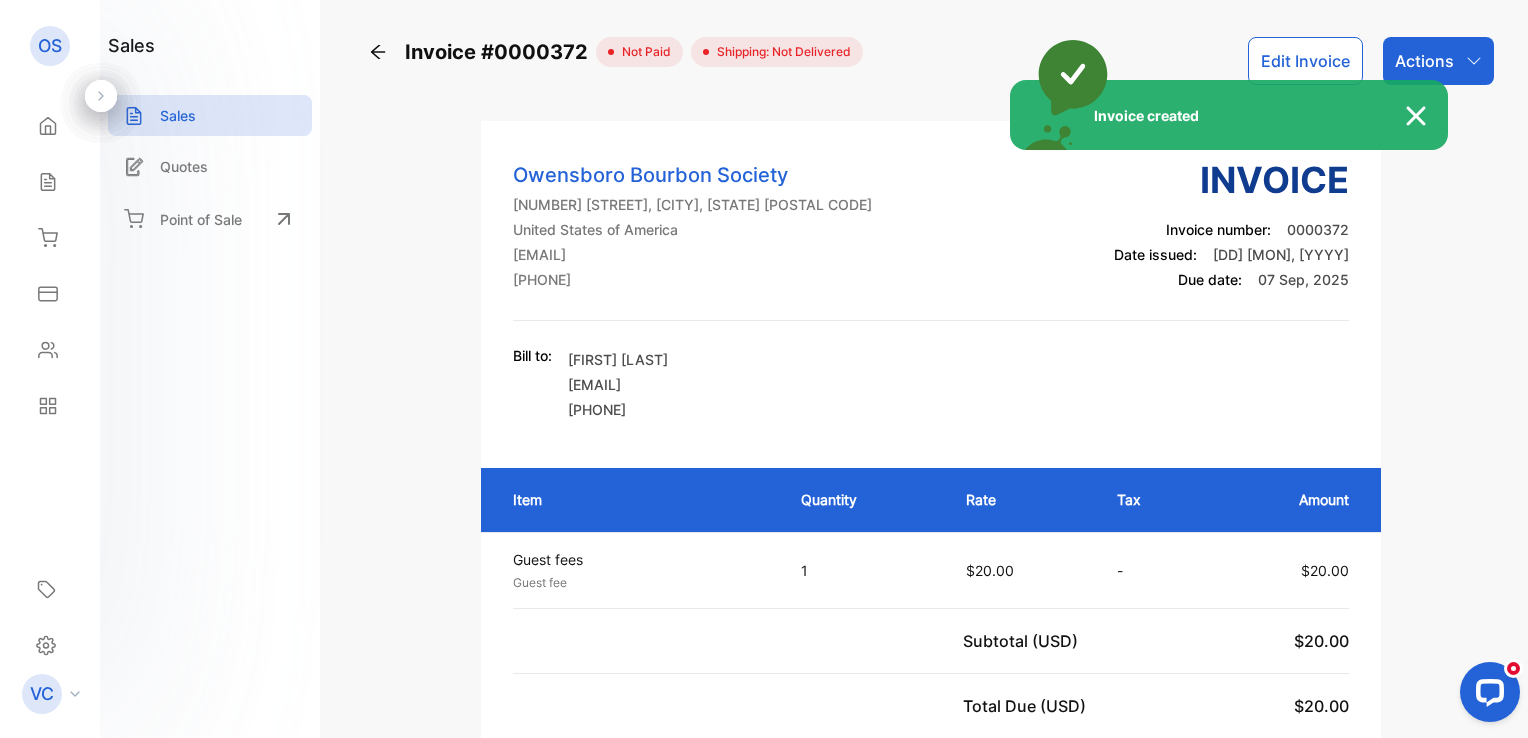 click on "Invoice created" at bounding box center [764, 369] 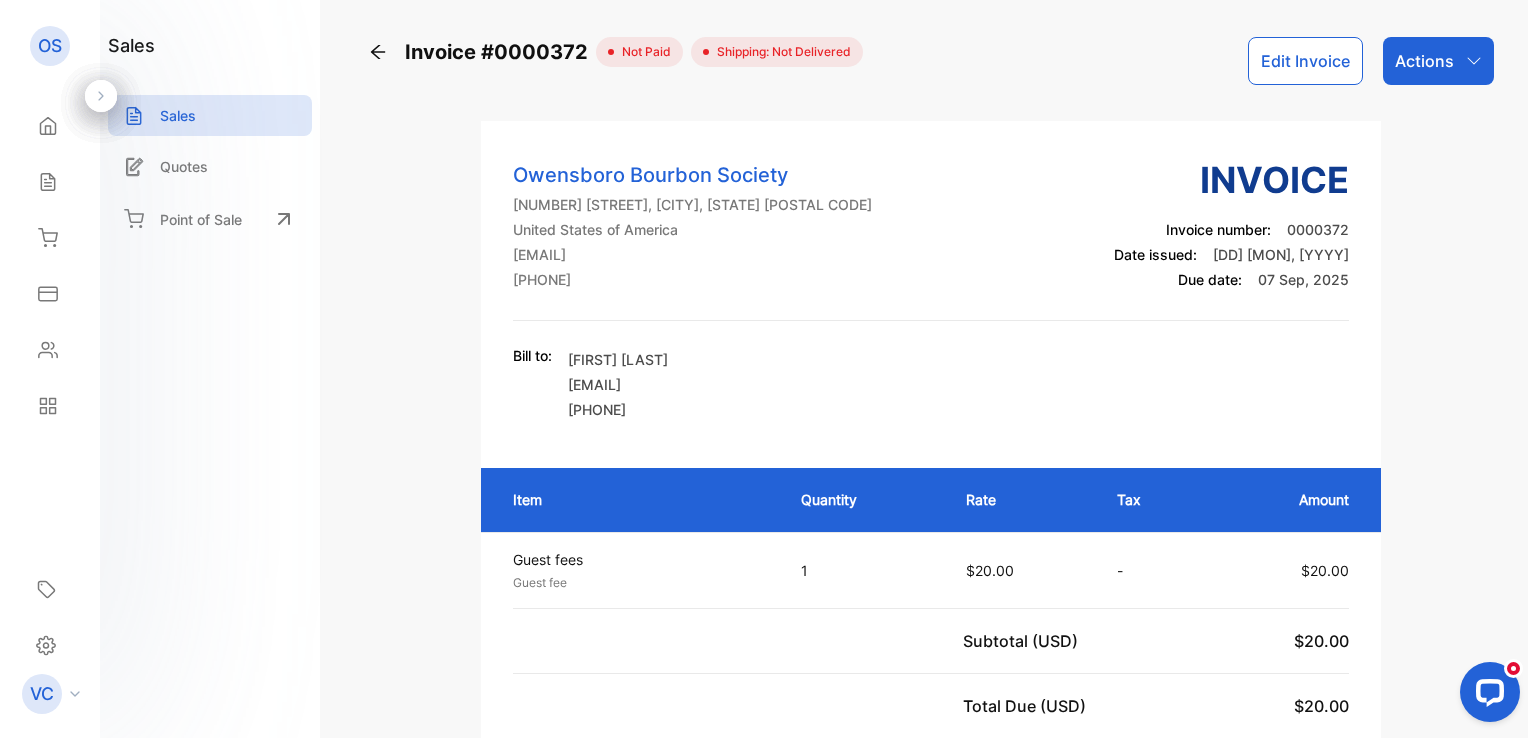 click on "Actions" at bounding box center (1438, 61) 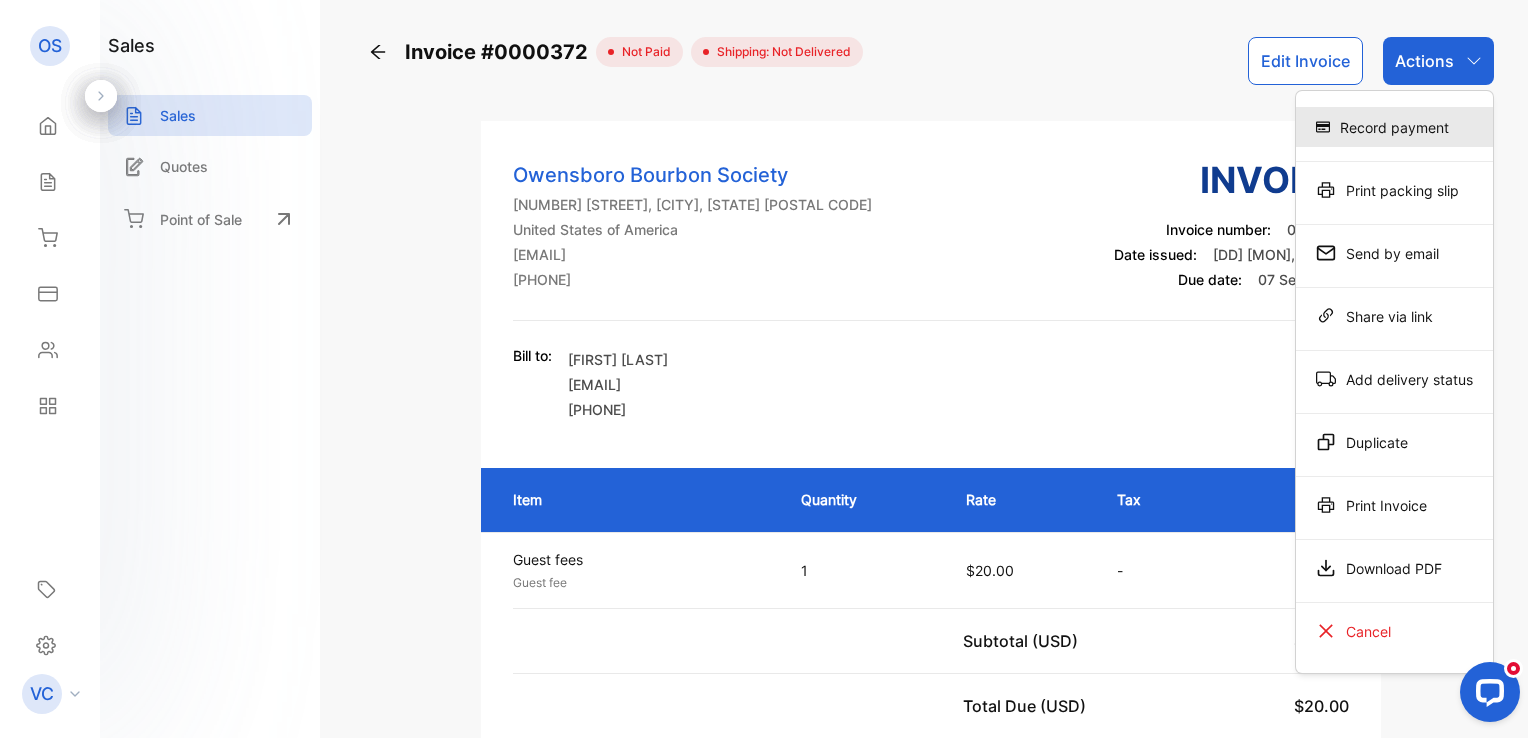 click on "Record payment" at bounding box center (1394, 127) 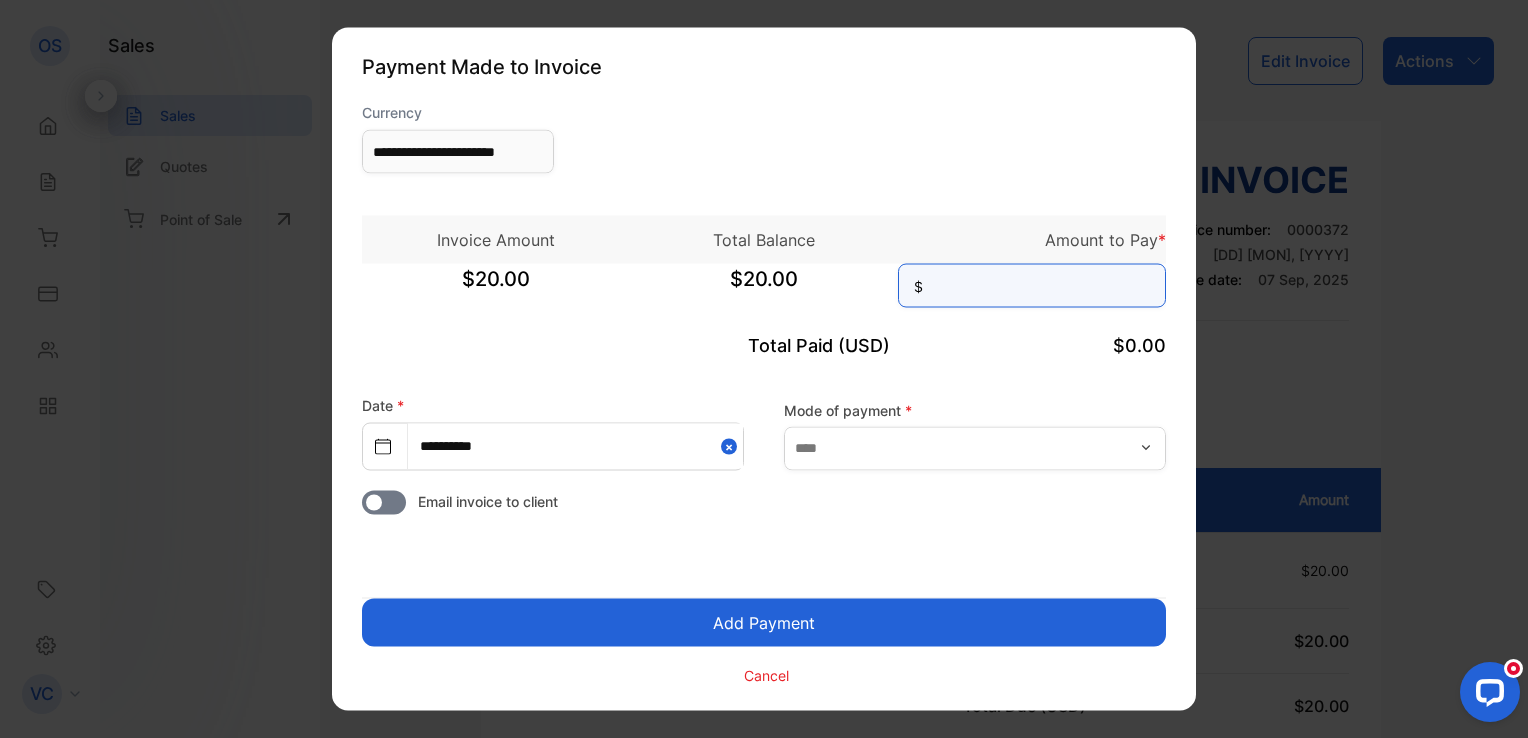 click at bounding box center [1032, 286] 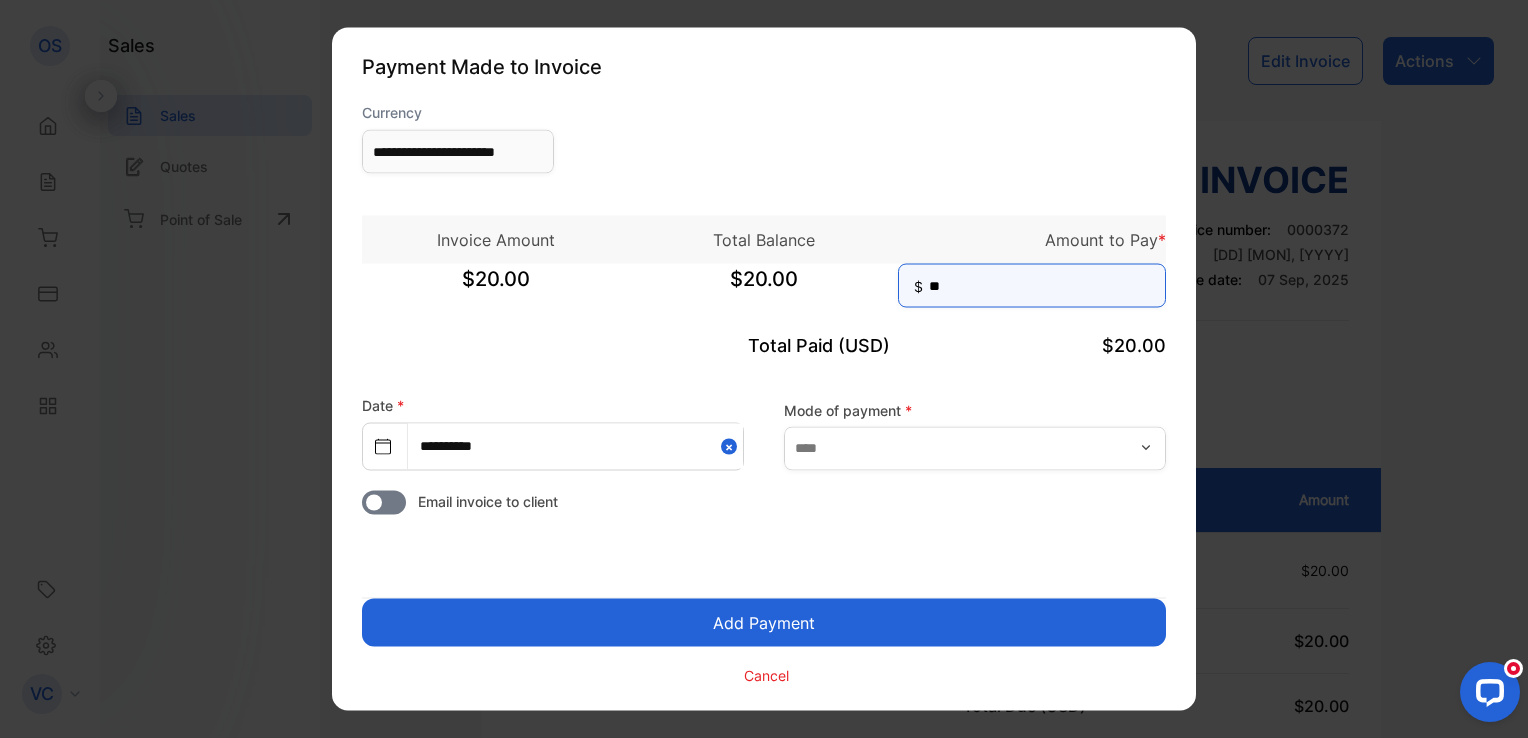 type on "**" 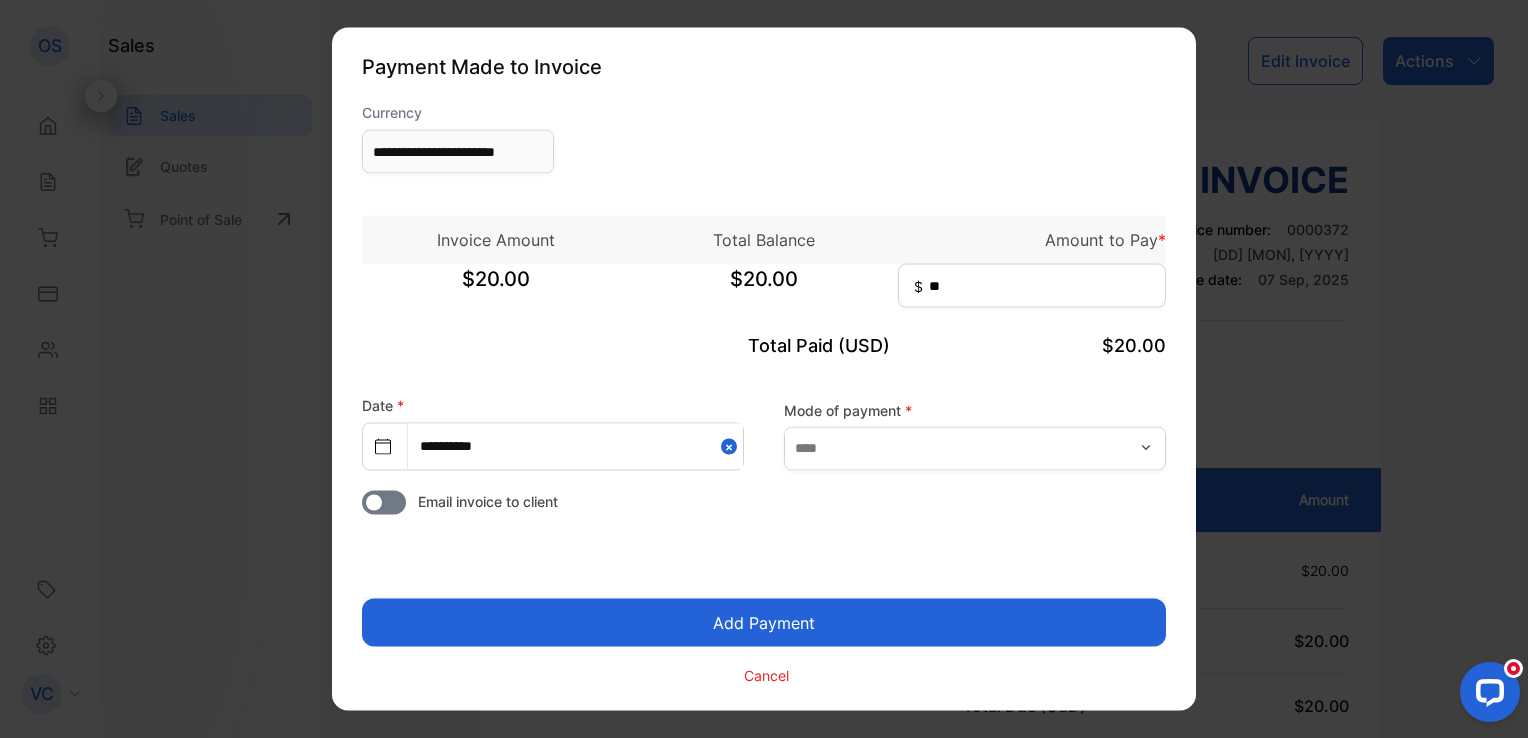 click on "Add Payment" at bounding box center (764, 623) 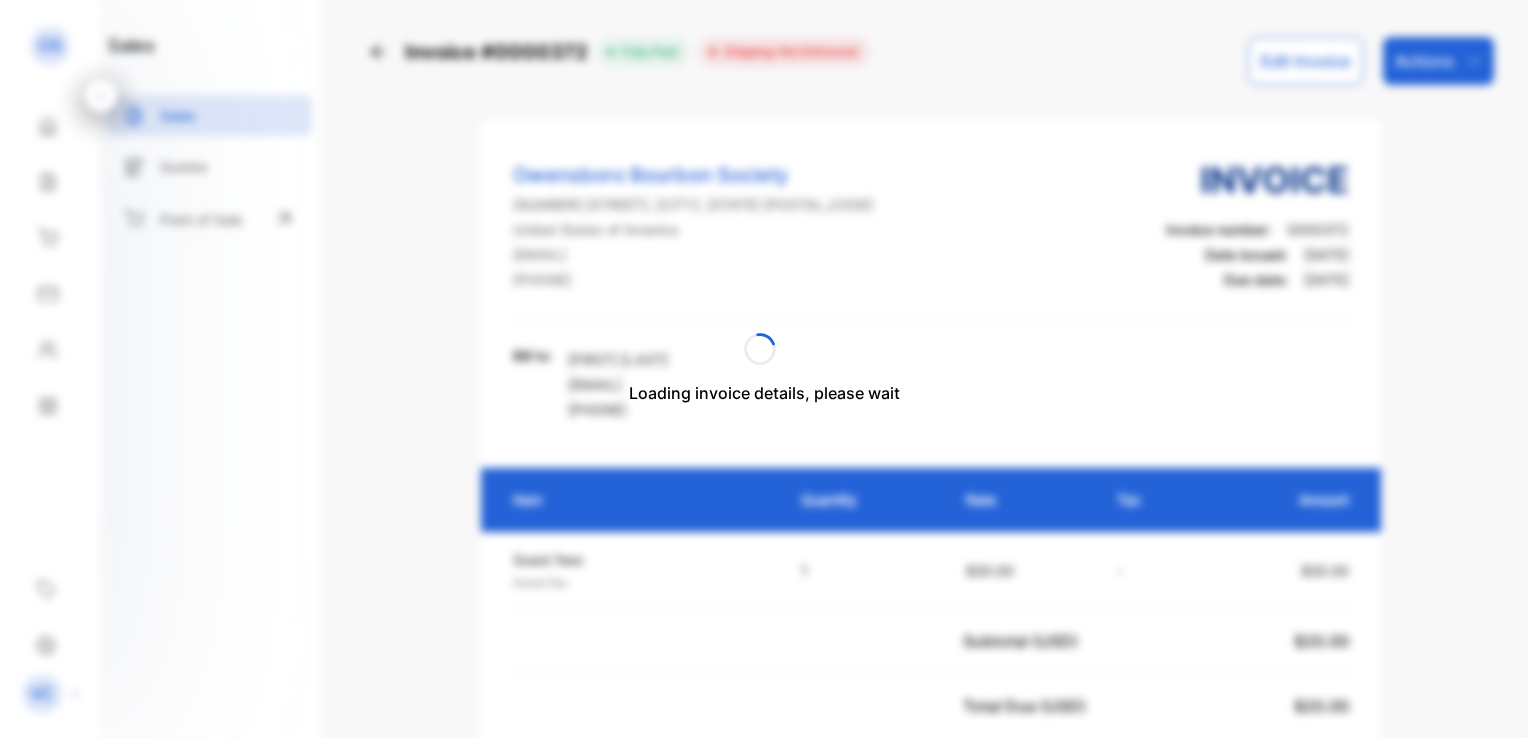 scroll, scrollTop: 0, scrollLeft: 0, axis: both 